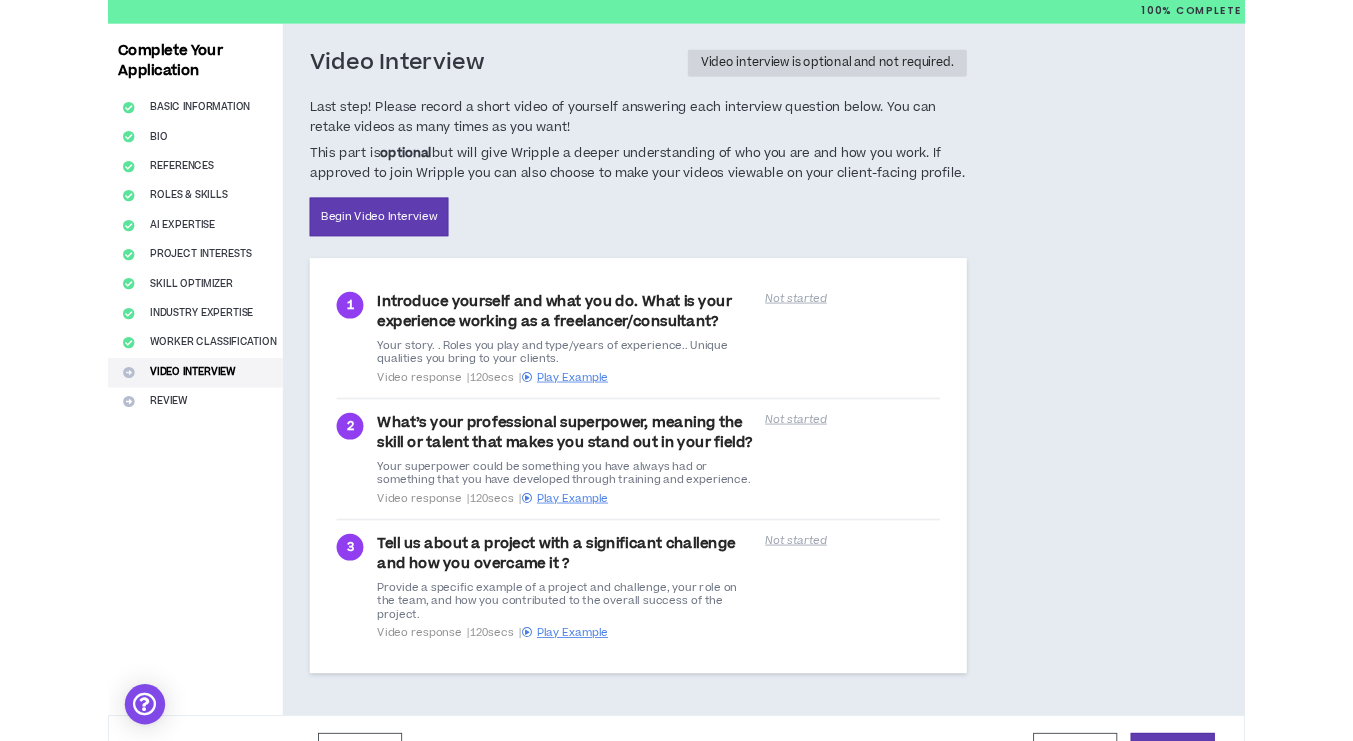scroll, scrollTop: 90, scrollLeft: 0, axis: vertical 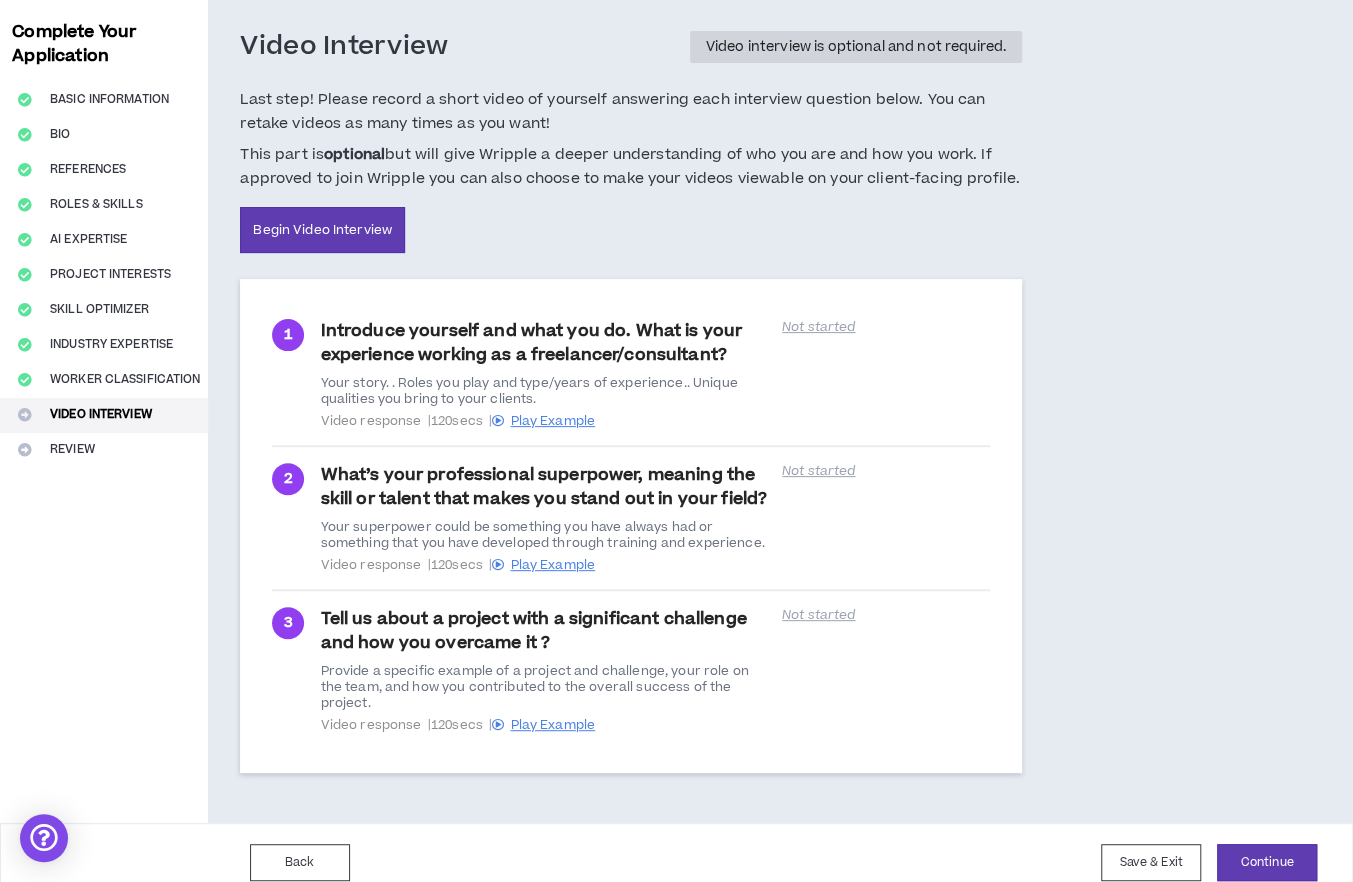 click on "Complete Your Application Basic Information Bio References Roles & Skills AI Expertise Project Interests Skill Optimizer Industry Expertise Worker Classification Video Interview Review" at bounding box center [104, 411] 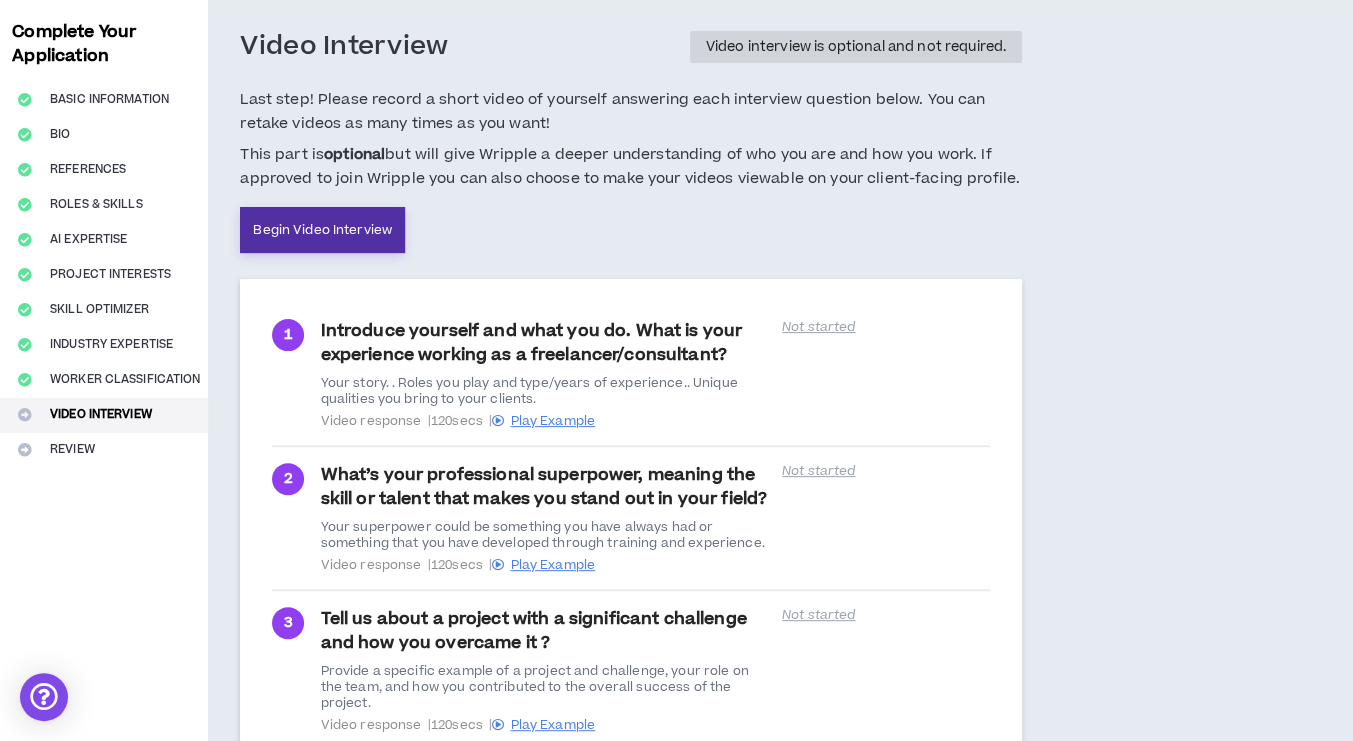 click on "Begin Video Interview" at bounding box center (322, 230) 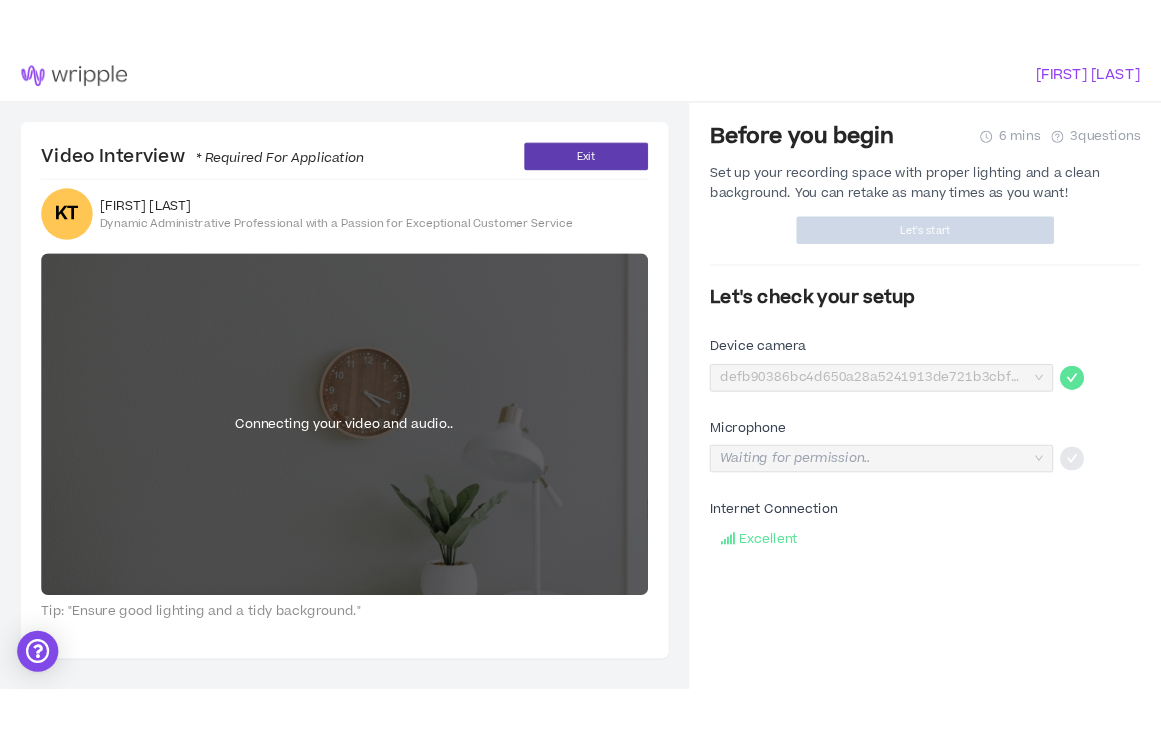 scroll, scrollTop: 0, scrollLeft: 0, axis: both 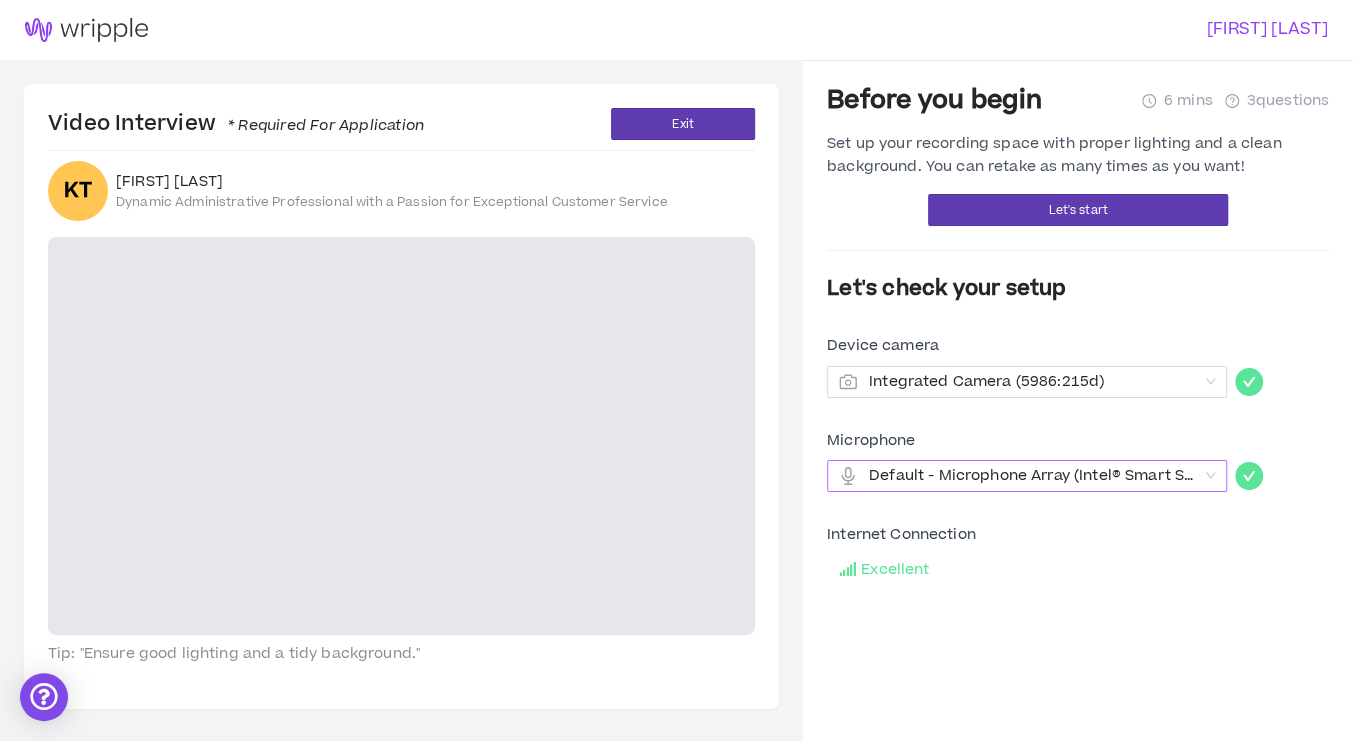 click on "Default - Microphone Array (Intel® Smart Sound Technology for Digital Microphones)" at bounding box center [1033, 476] 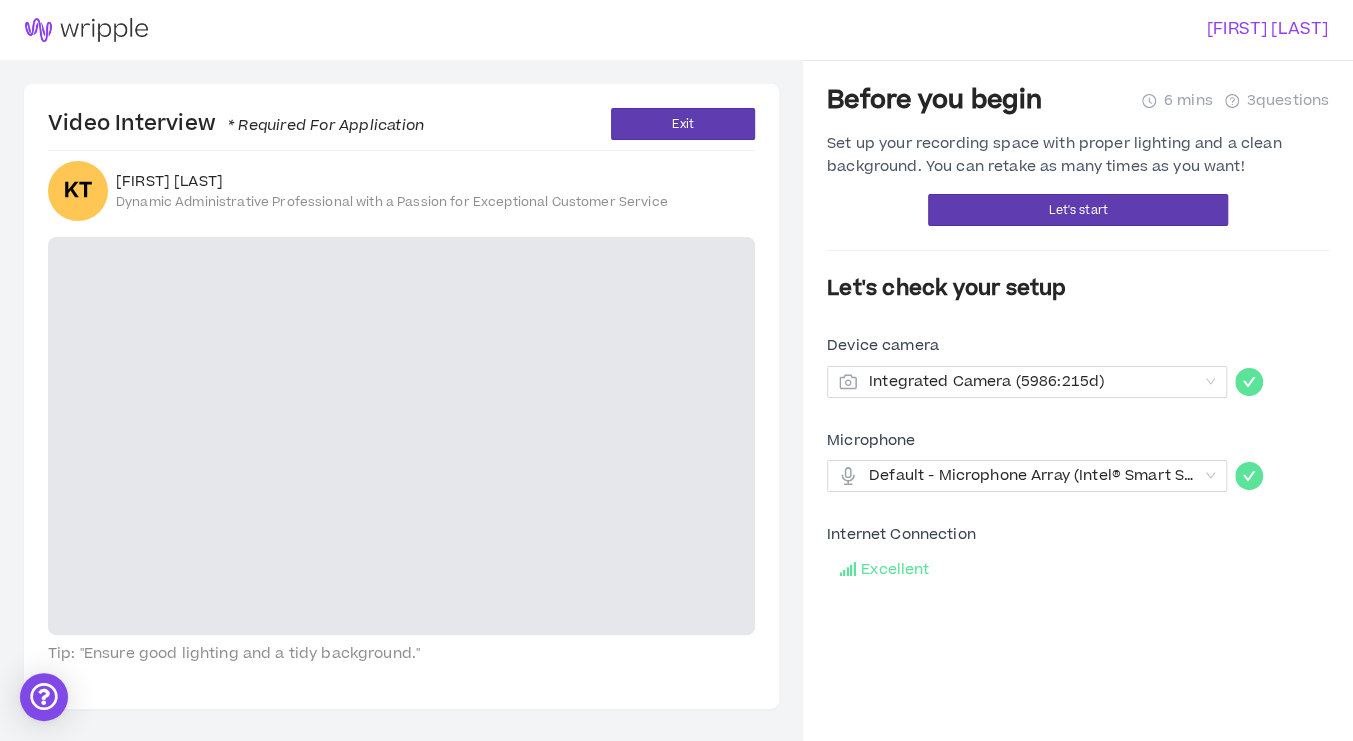 click 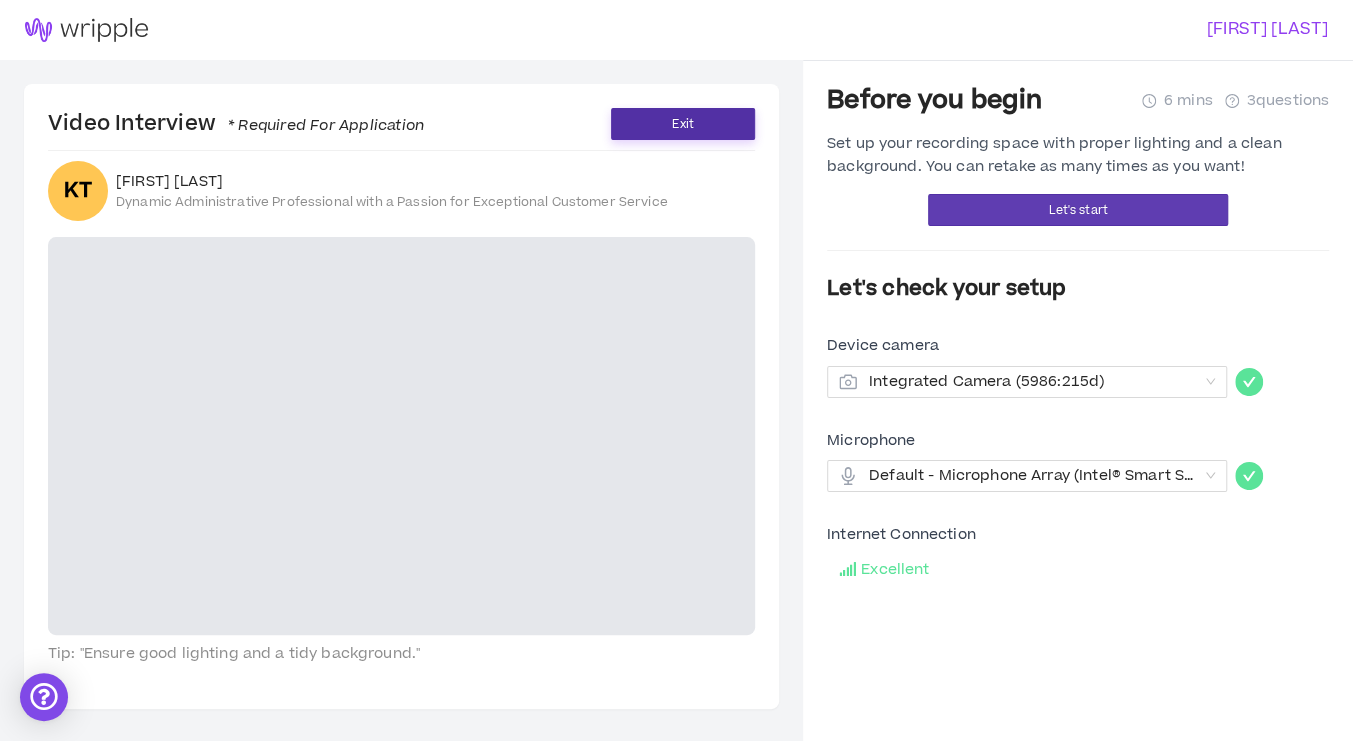 click on "Exit" at bounding box center (683, 124) 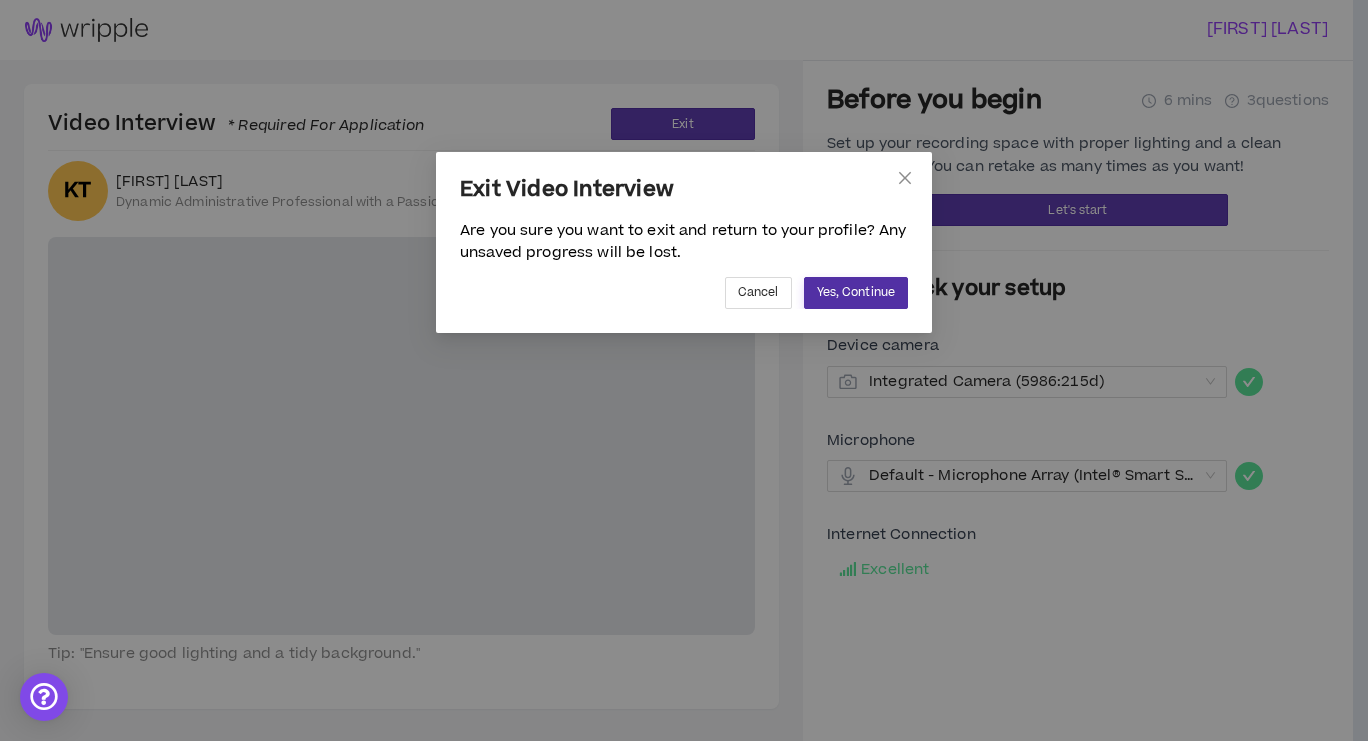 click on "Yes, Continue" at bounding box center (856, 292) 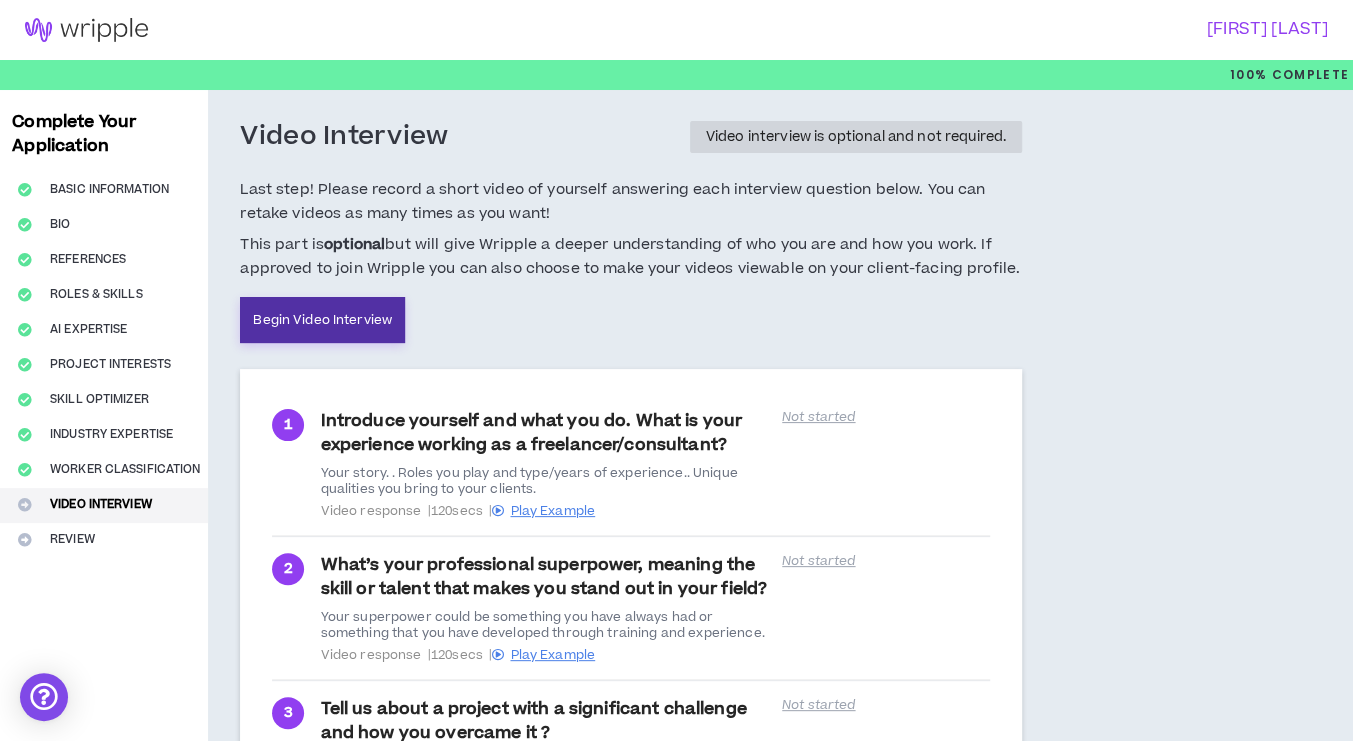 click on "Begin Video Interview" at bounding box center [322, 320] 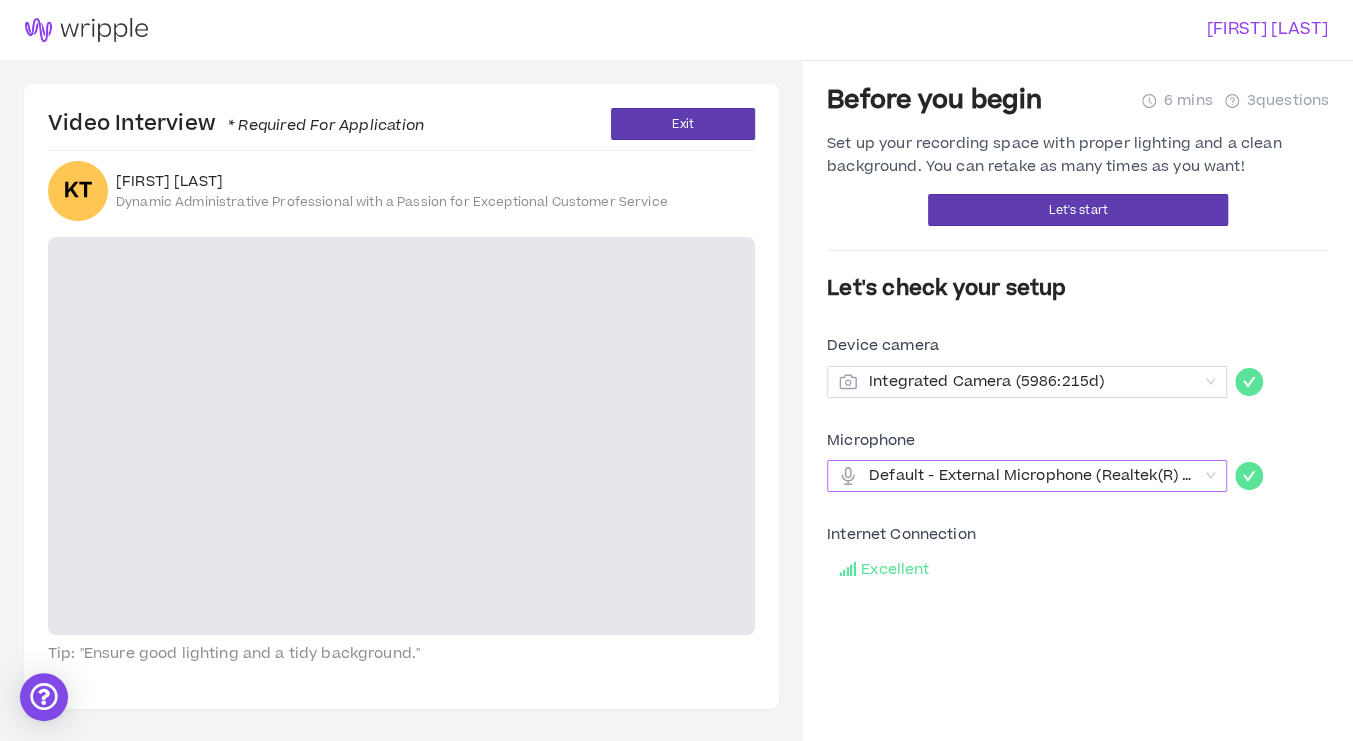 click on "Default - External Microphone (Realtek(R) Audio)" at bounding box center [1033, 476] 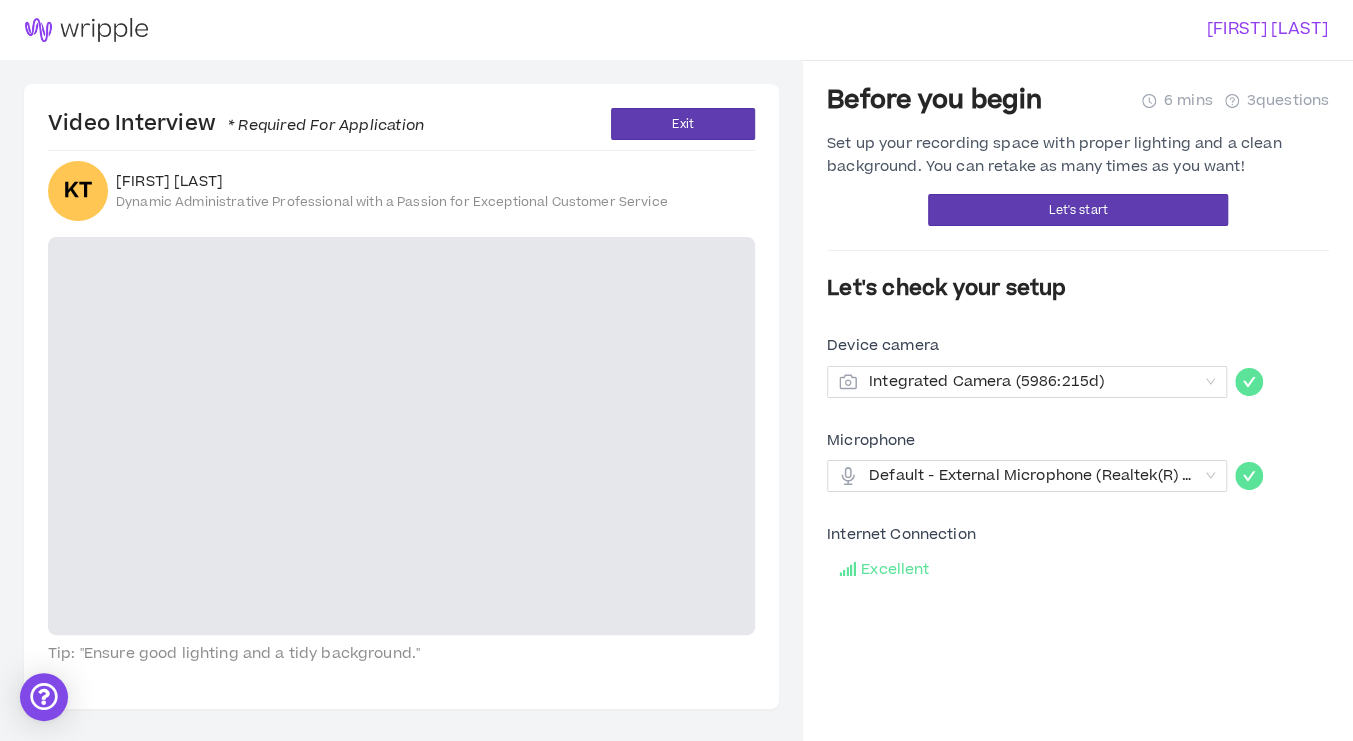 click on "Before you begin 6 mins 3  questions Set up your recording space with proper lighting and a clean background. You can retake as many times as you want! Let's start Let's check your setup Device camera Integrated Camera (5986:215d) Microphone Default - External Microphone (Realtek(R) Audio) Internet Connection  Excellent" at bounding box center [1078, 431] 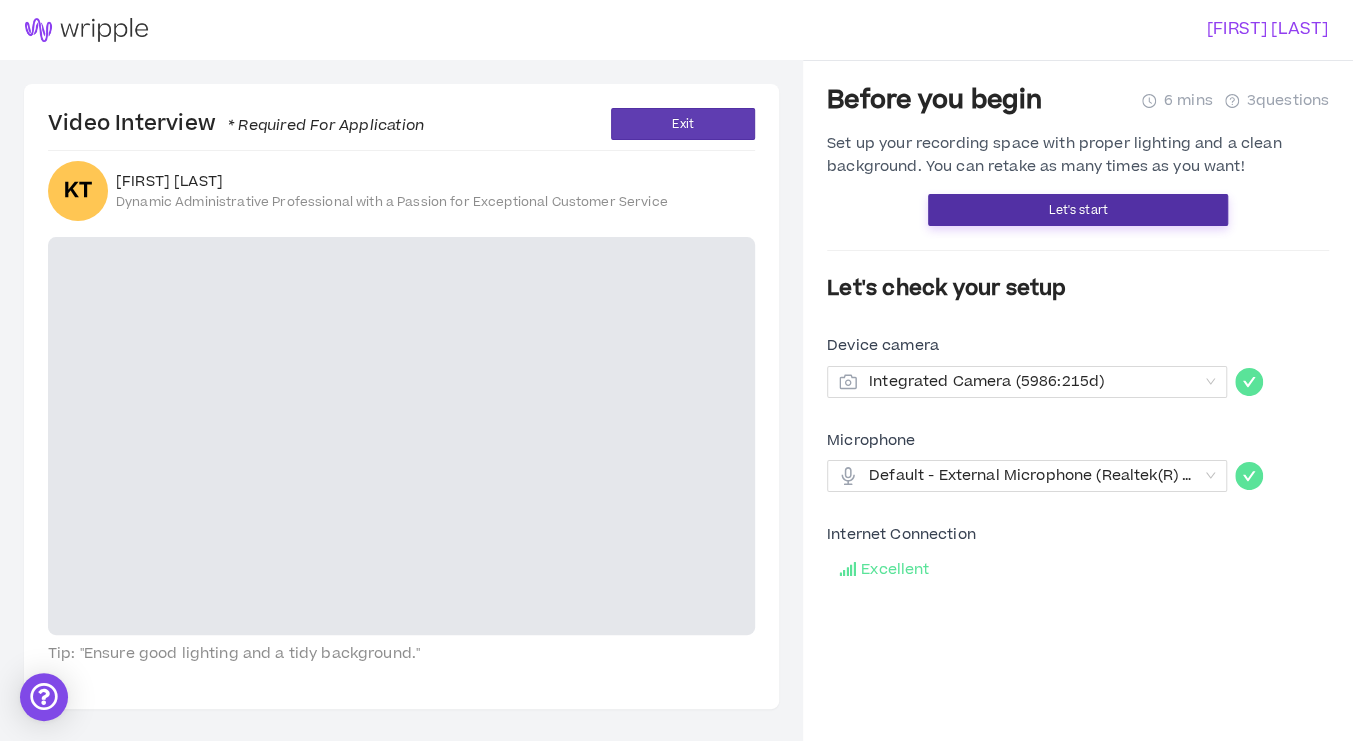 click on "Let's start" at bounding box center [1078, 210] 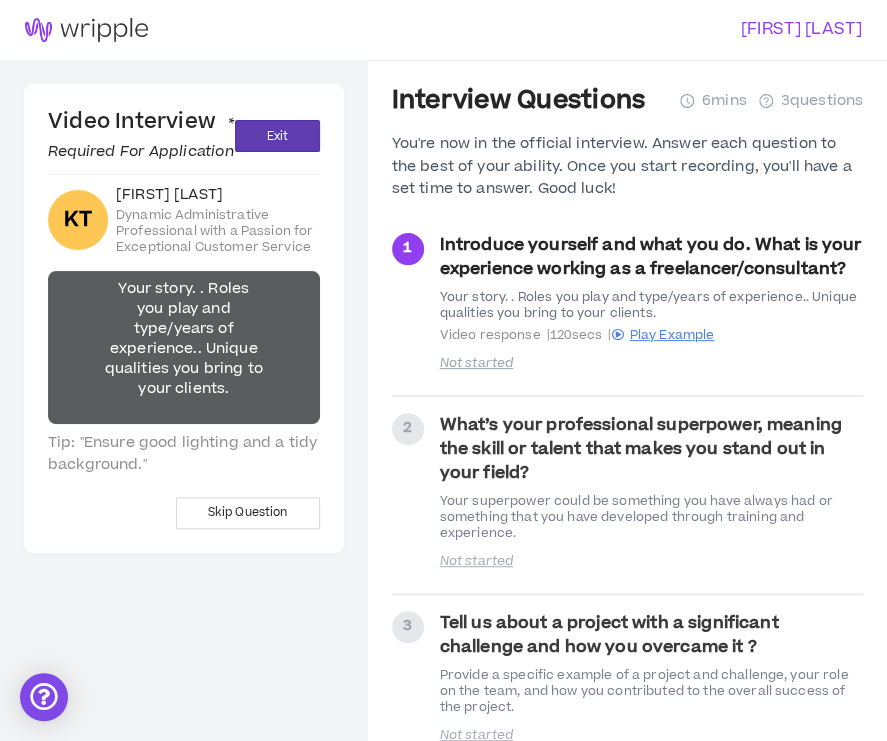click on "[FIRST] [LAST]" at bounding box center (646, 29) 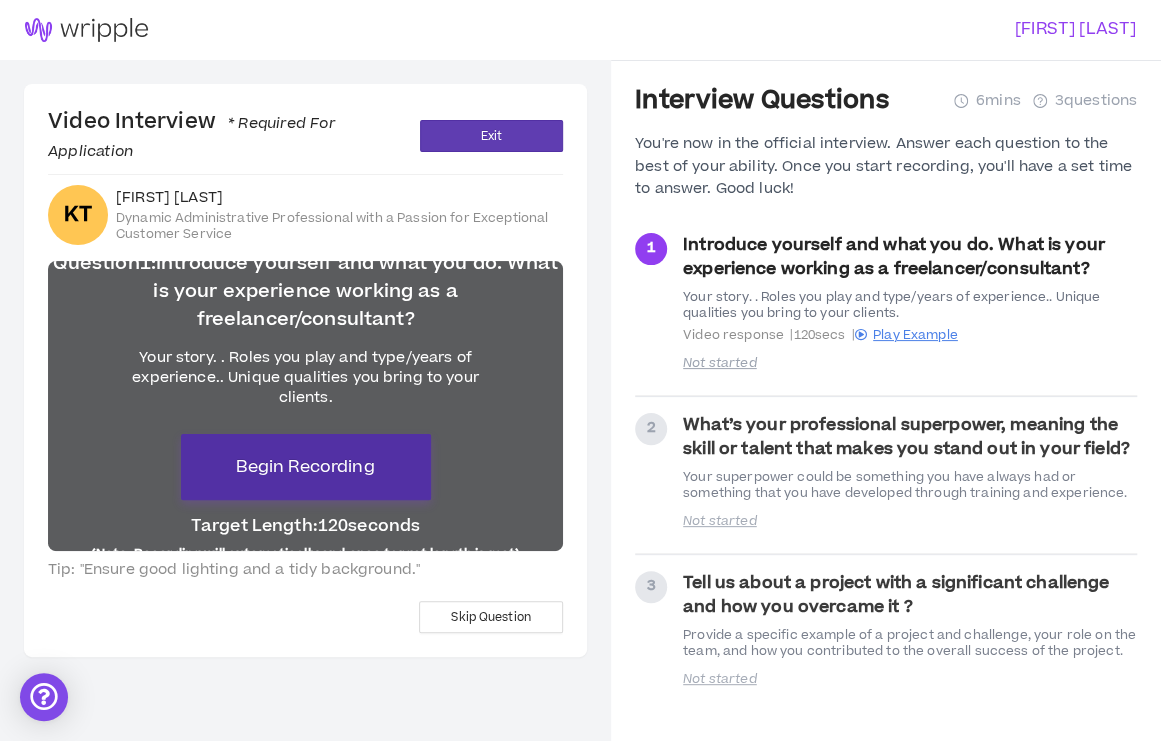 click on "Begin Recording" at bounding box center (305, 467) 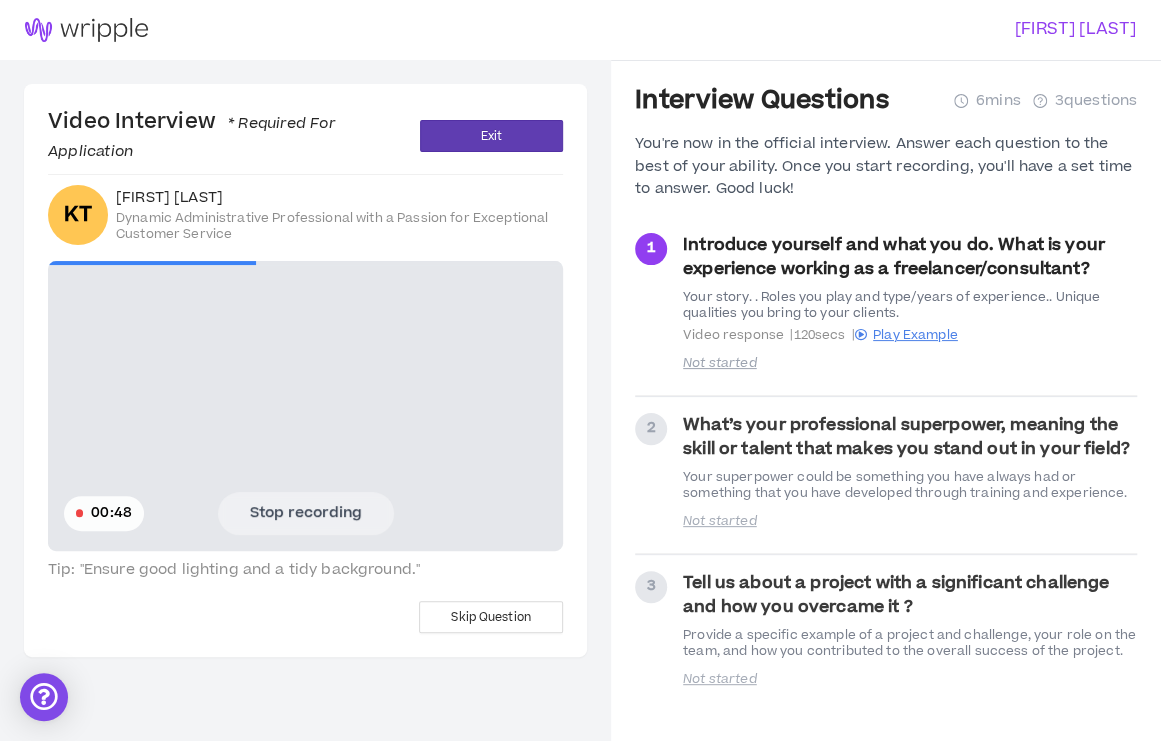 drag, startPoint x: 303, startPoint y: 167, endPoint x: 326, endPoint y: 168, distance: 23.021729 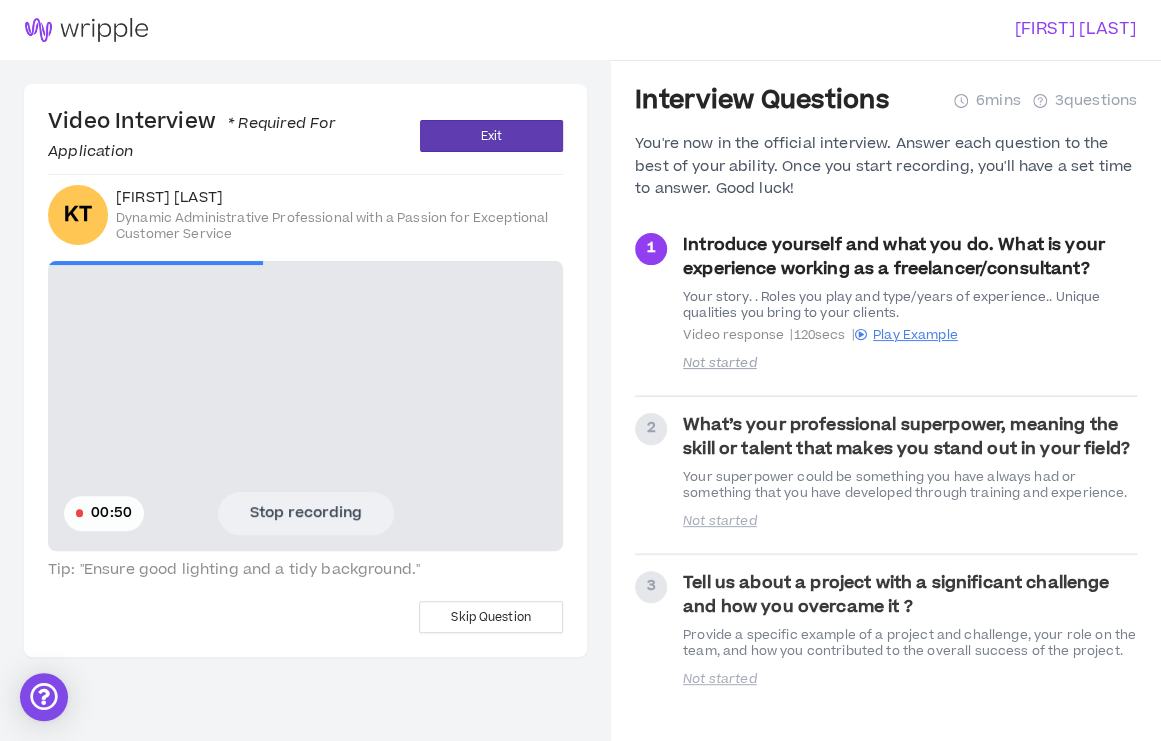 click on "00:50" at bounding box center (111, 513) 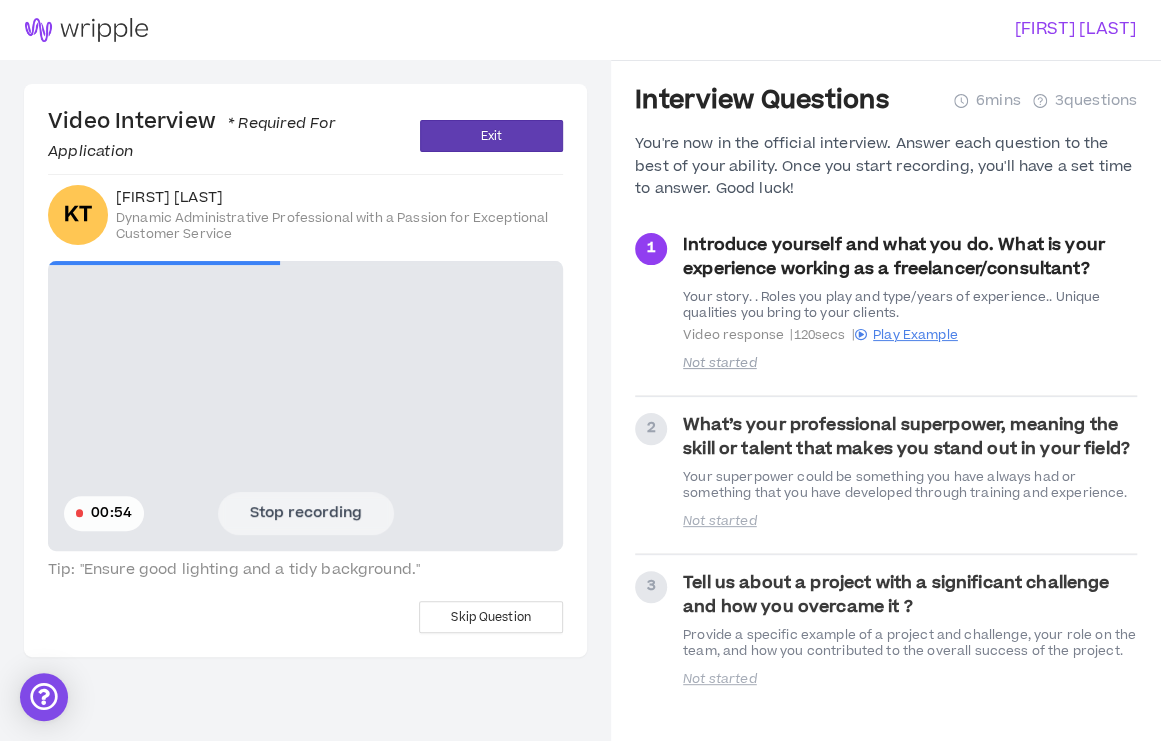 click on "Stop recording" at bounding box center (306, 513) 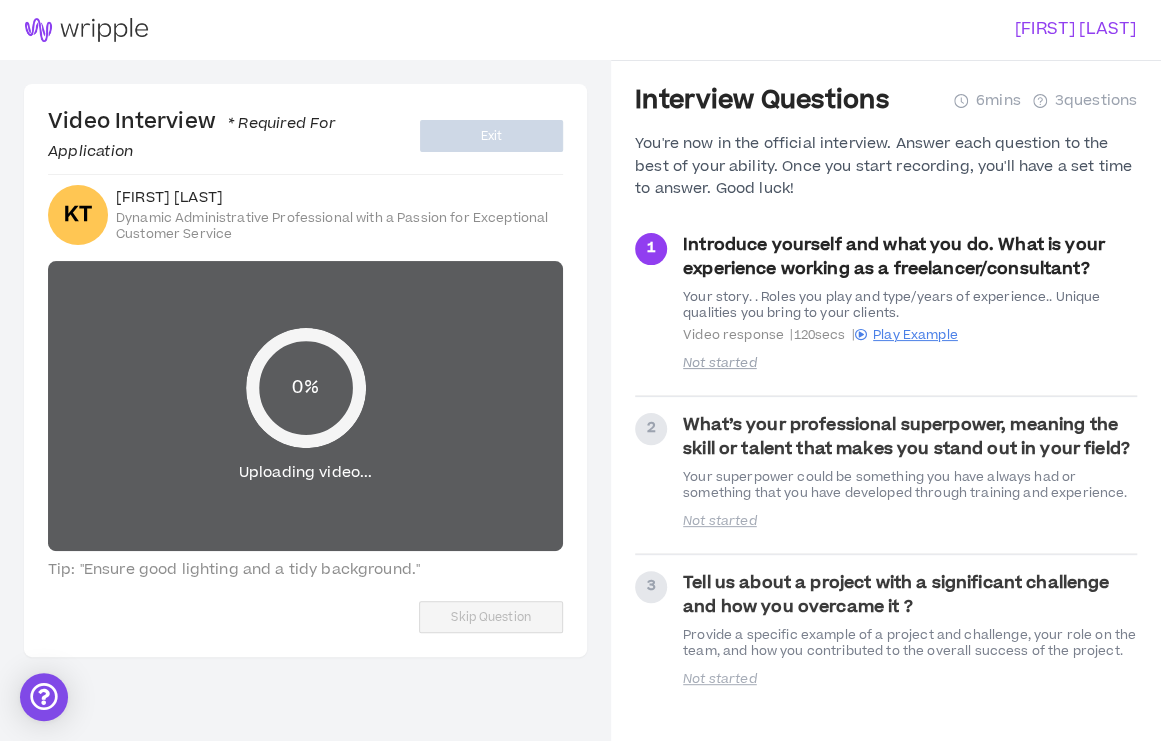 drag, startPoint x: 325, startPoint y: 519, endPoint x: 328, endPoint y: 572, distance: 53.08484 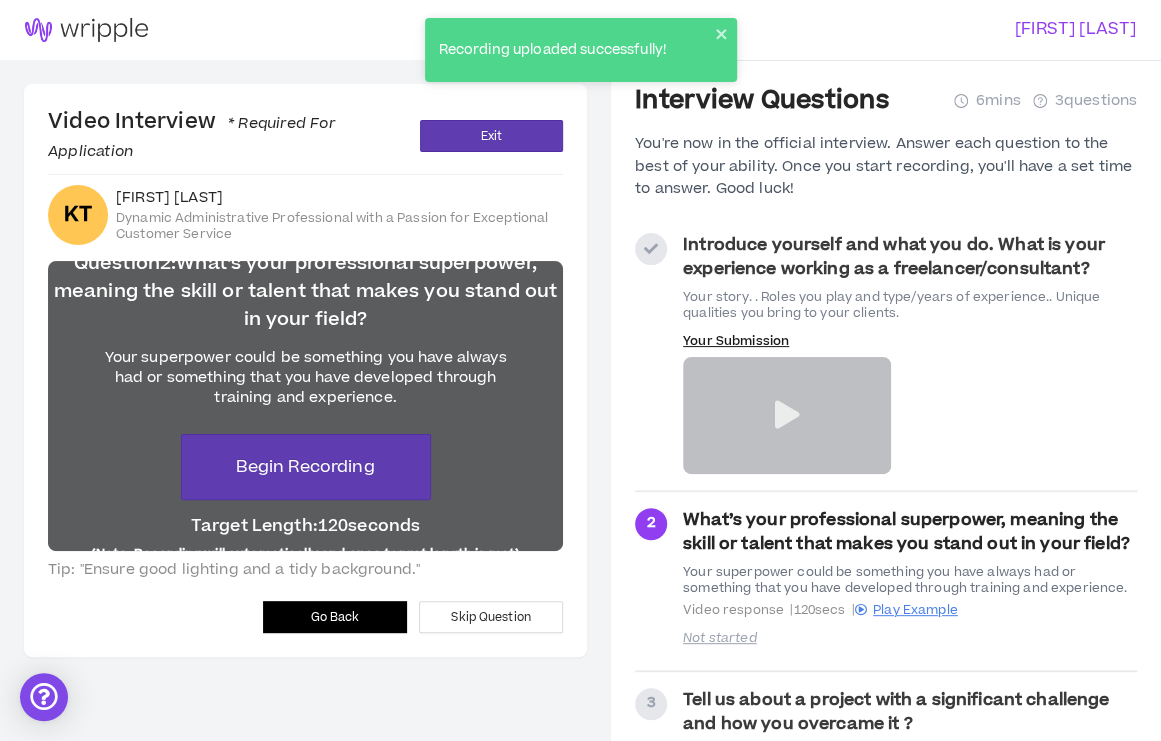 click on "Go Back" at bounding box center [335, 617] 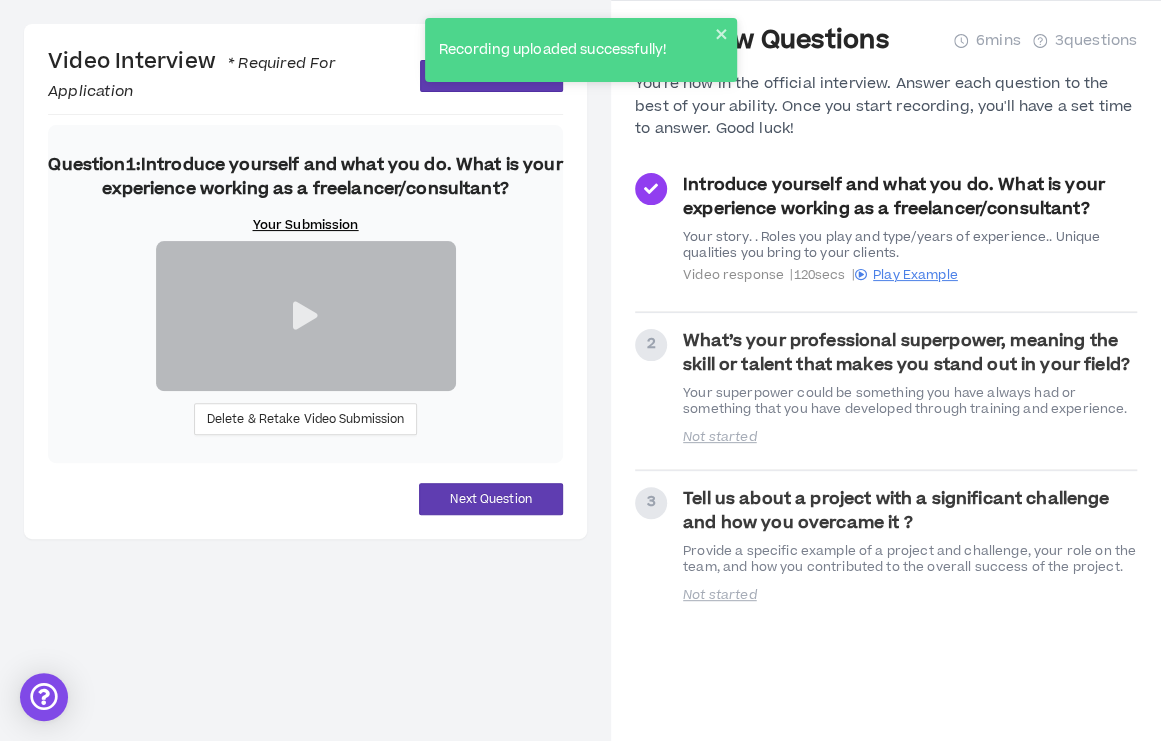 scroll, scrollTop: 117, scrollLeft: 0, axis: vertical 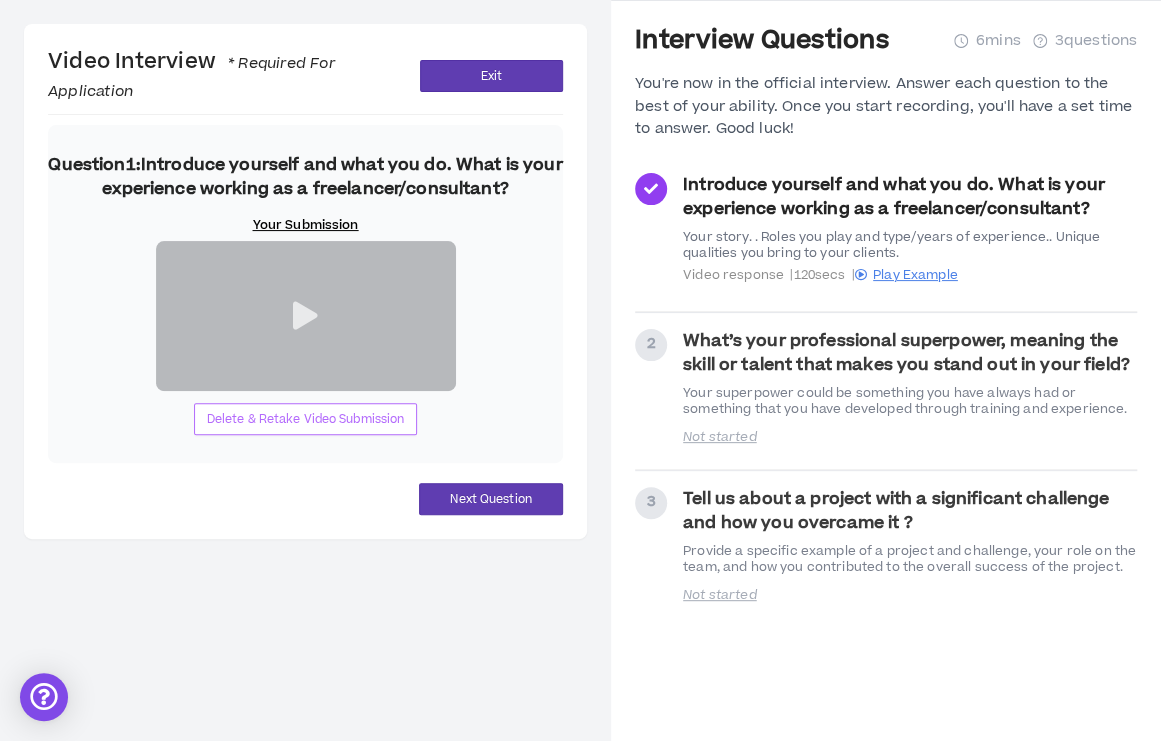 click on "Delete & Retake Video Submission" at bounding box center [306, 419] 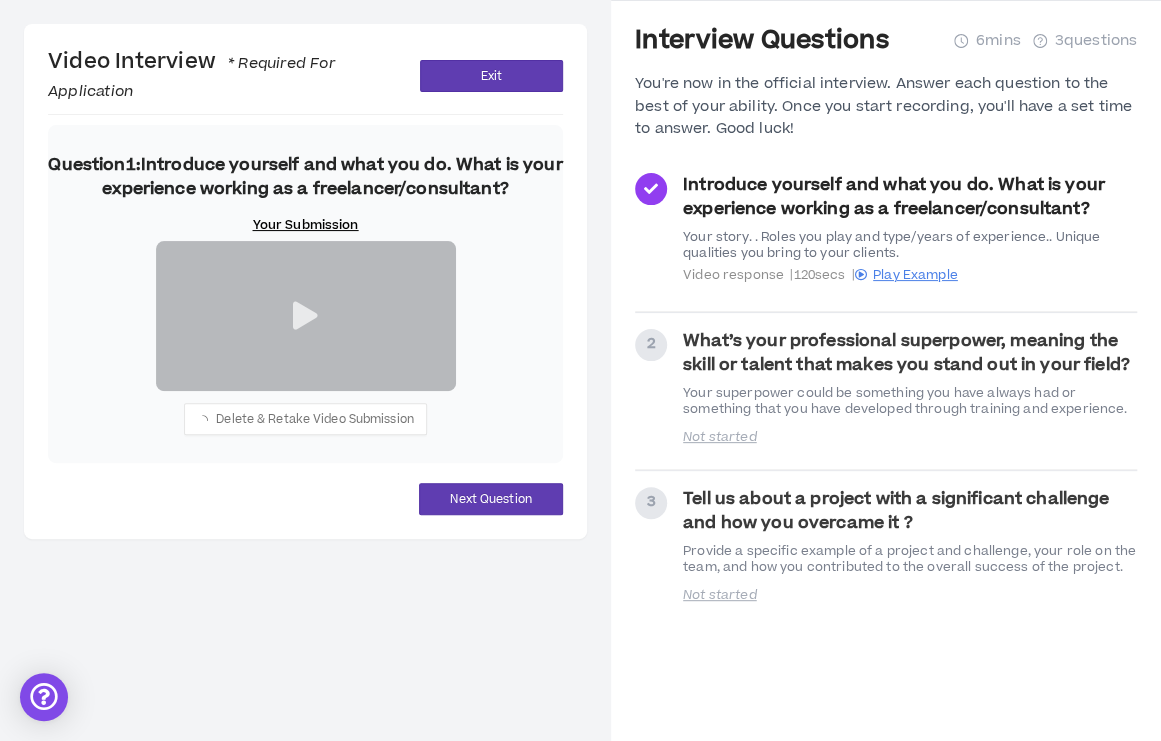 scroll, scrollTop: 60, scrollLeft: 0, axis: vertical 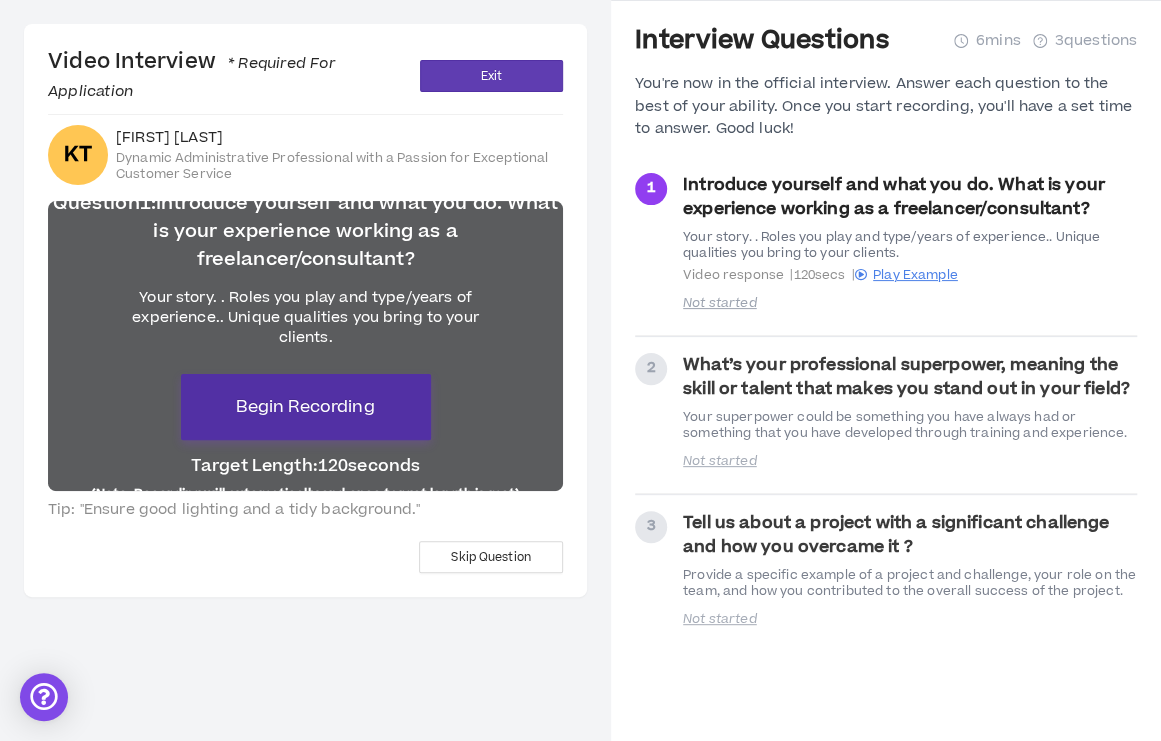 click on "Begin Recording" at bounding box center [305, 407] 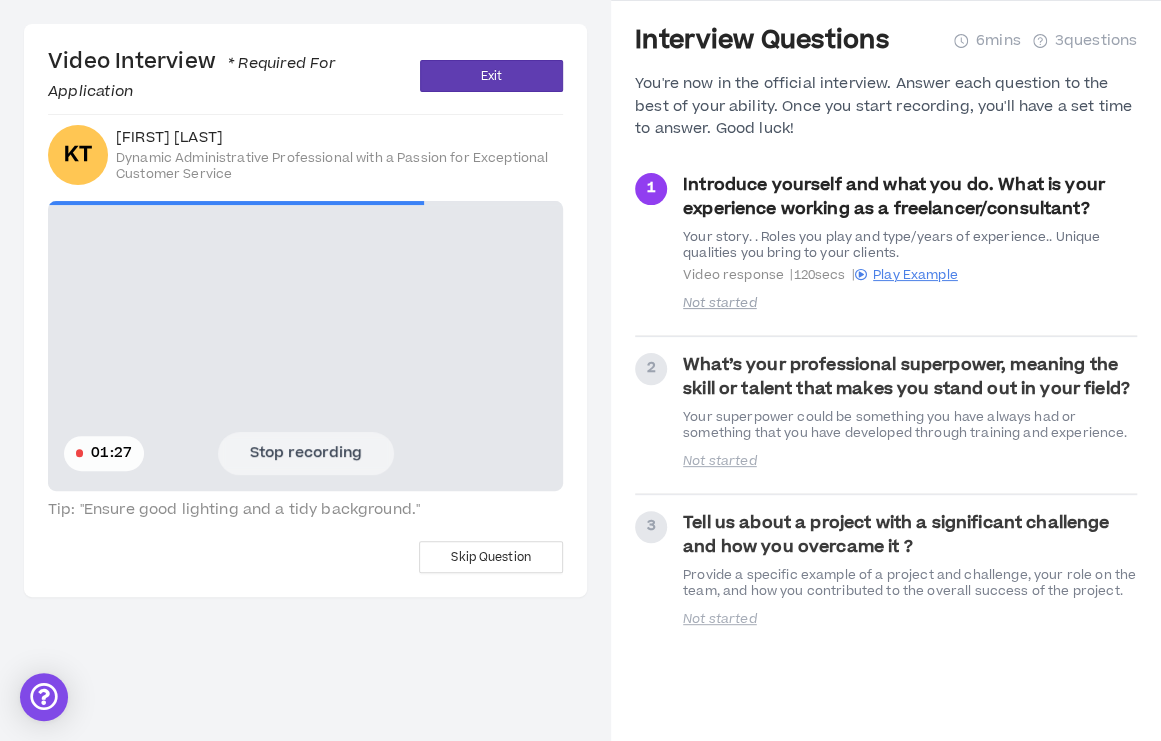 click on "Stop recording" at bounding box center (306, 453) 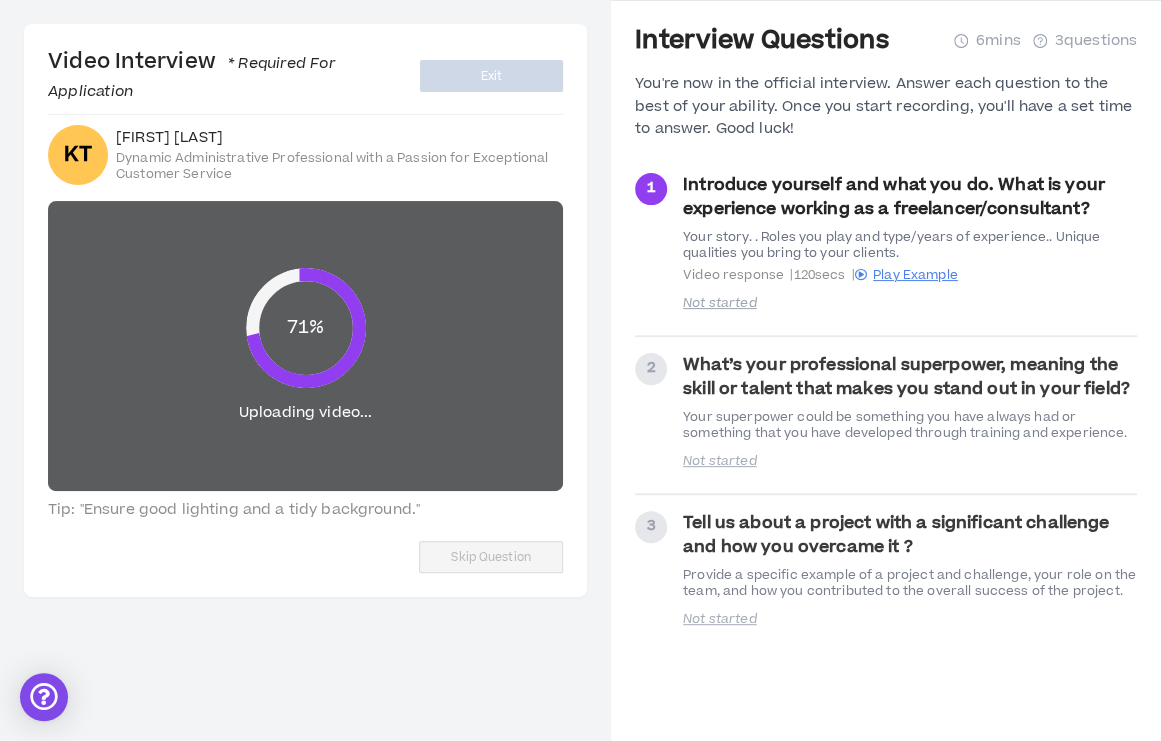 click on "Skip Question" at bounding box center [305, 557] 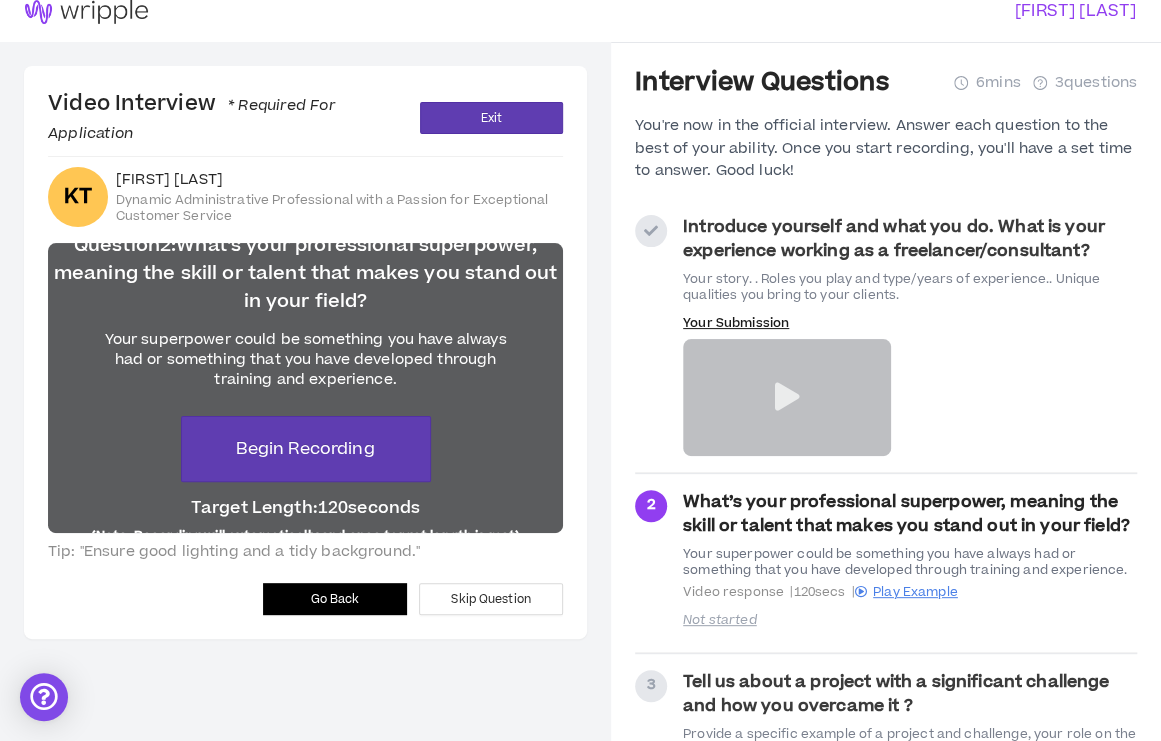 scroll, scrollTop: 0, scrollLeft: 0, axis: both 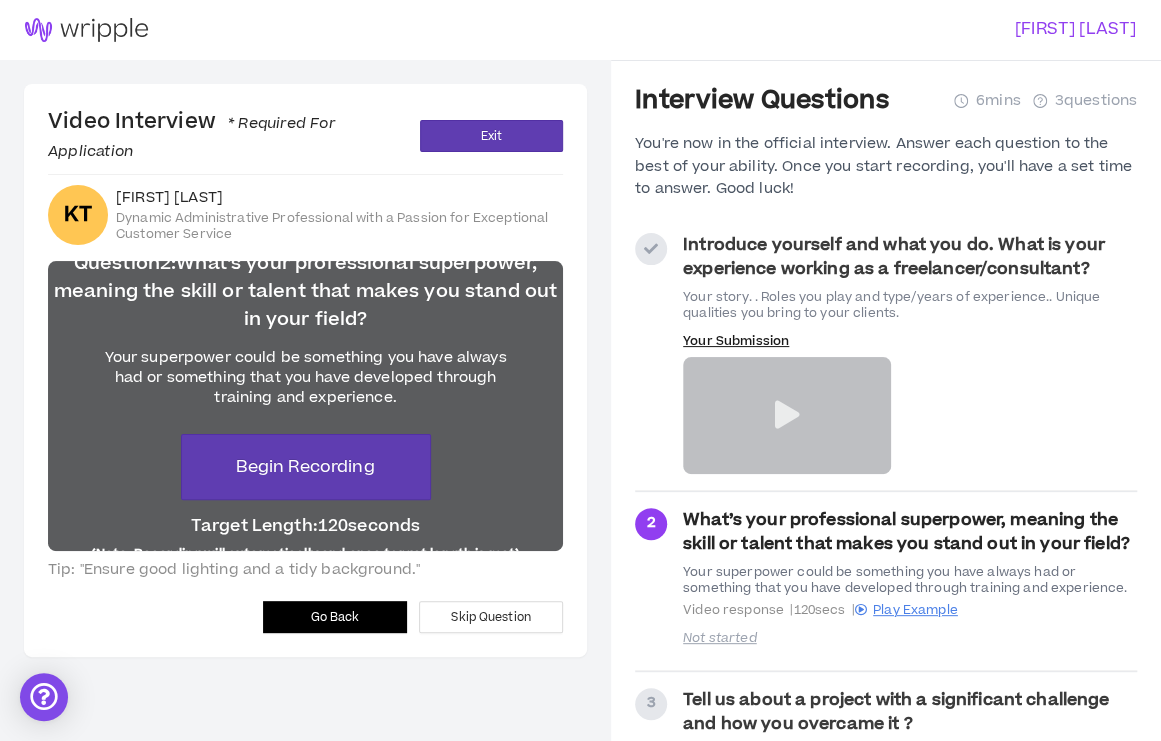 click on "Go Back" at bounding box center [335, 617] 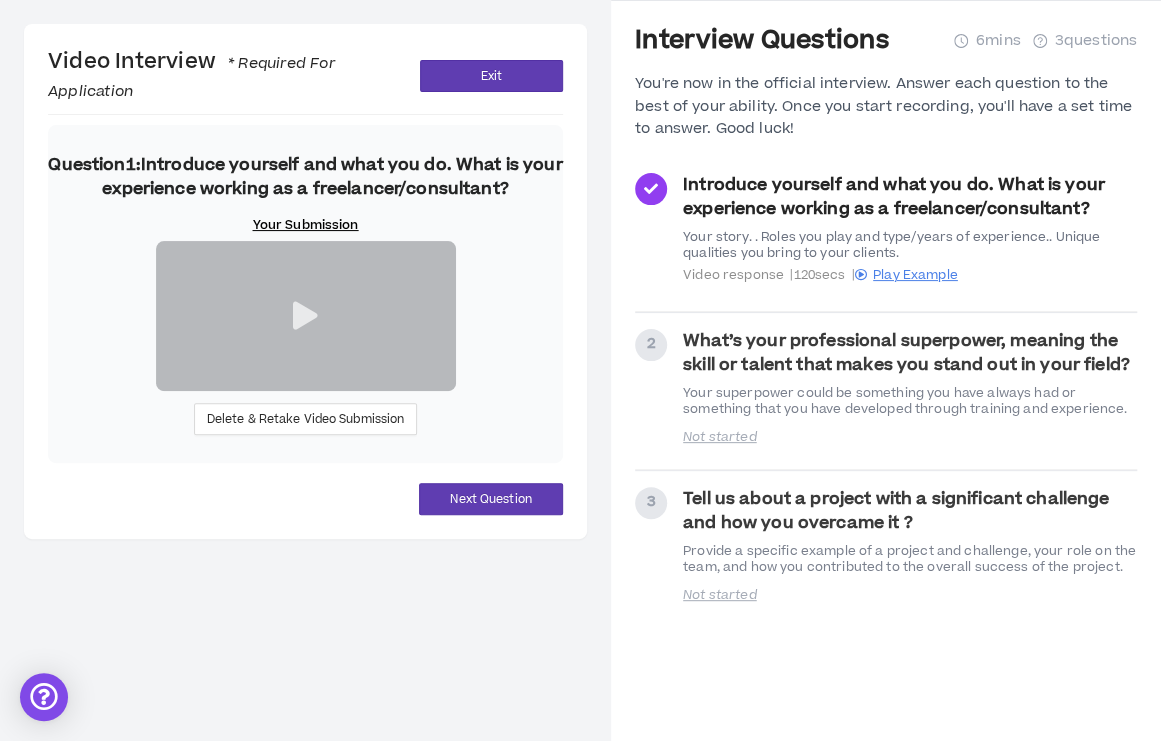scroll, scrollTop: 117, scrollLeft: 0, axis: vertical 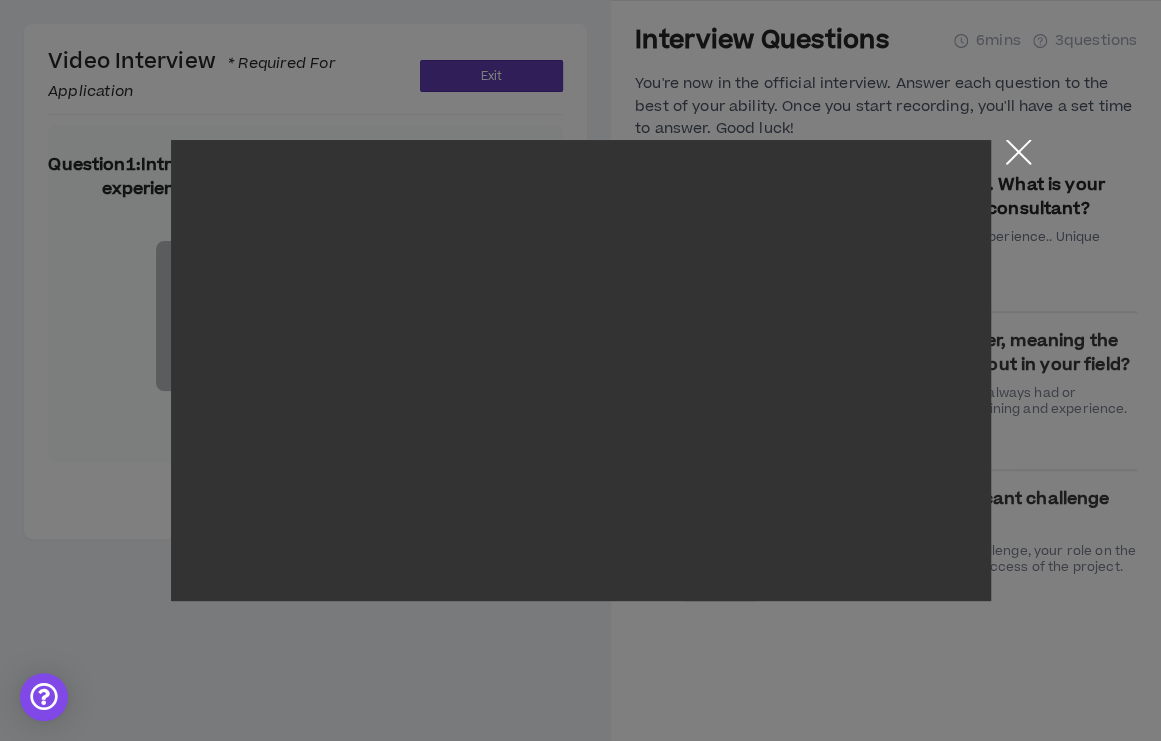 click at bounding box center [1018, 157] 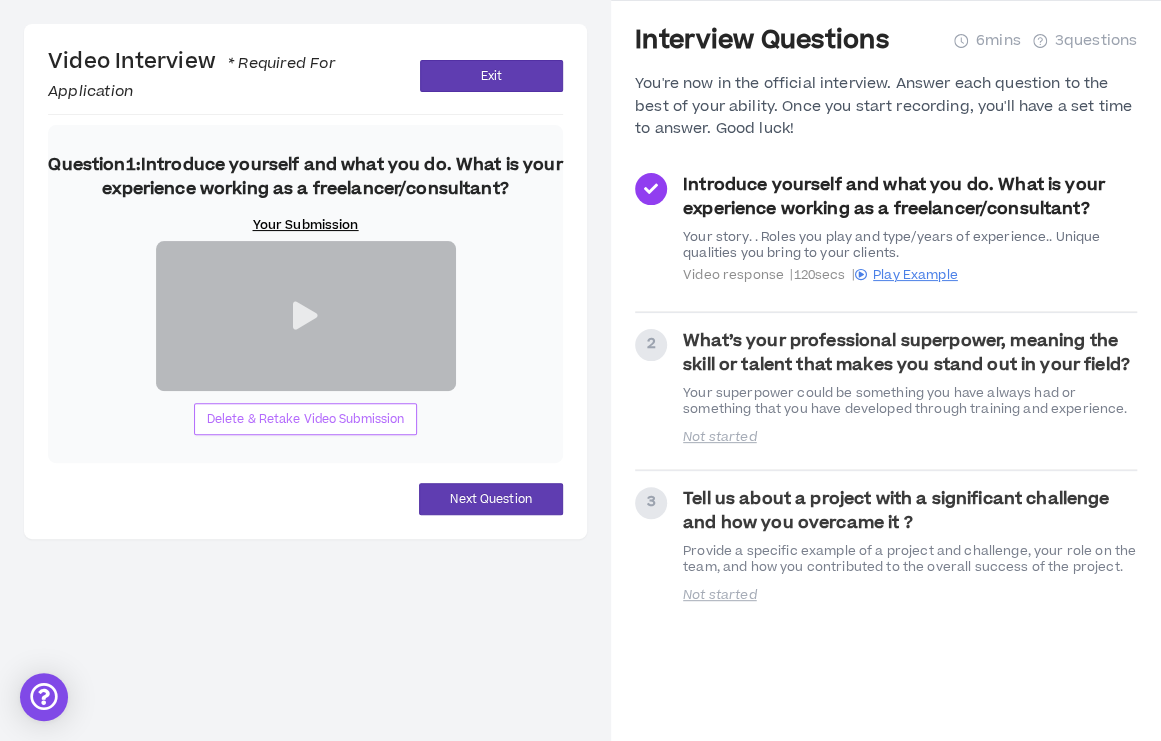 click on "Delete & Retake Video Submission" at bounding box center (306, 419) 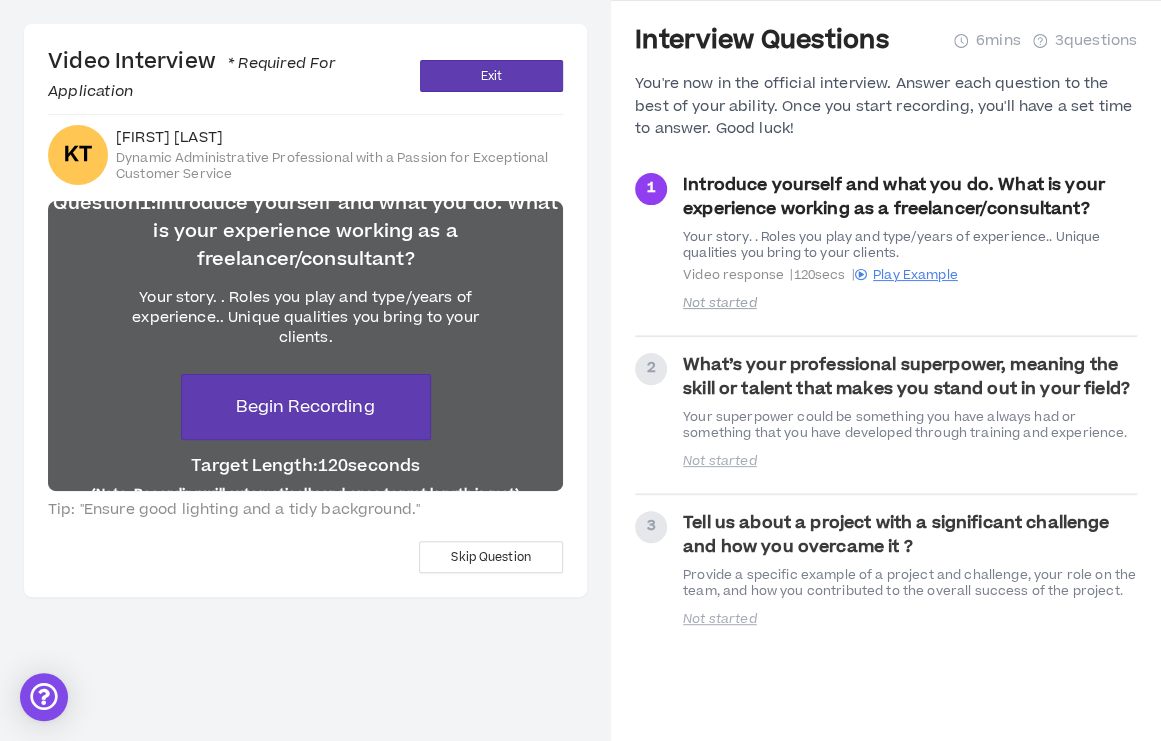scroll, scrollTop: 60, scrollLeft: 0, axis: vertical 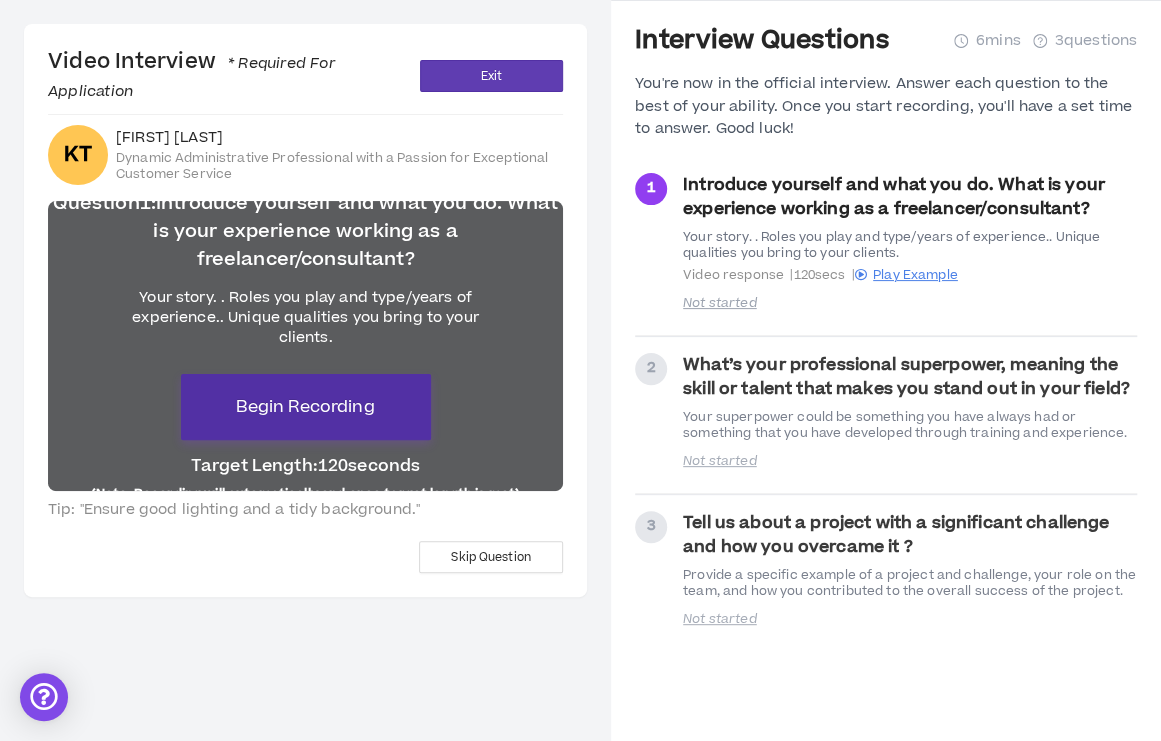 click on "Begin Recording" at bounding box center (305, 407) 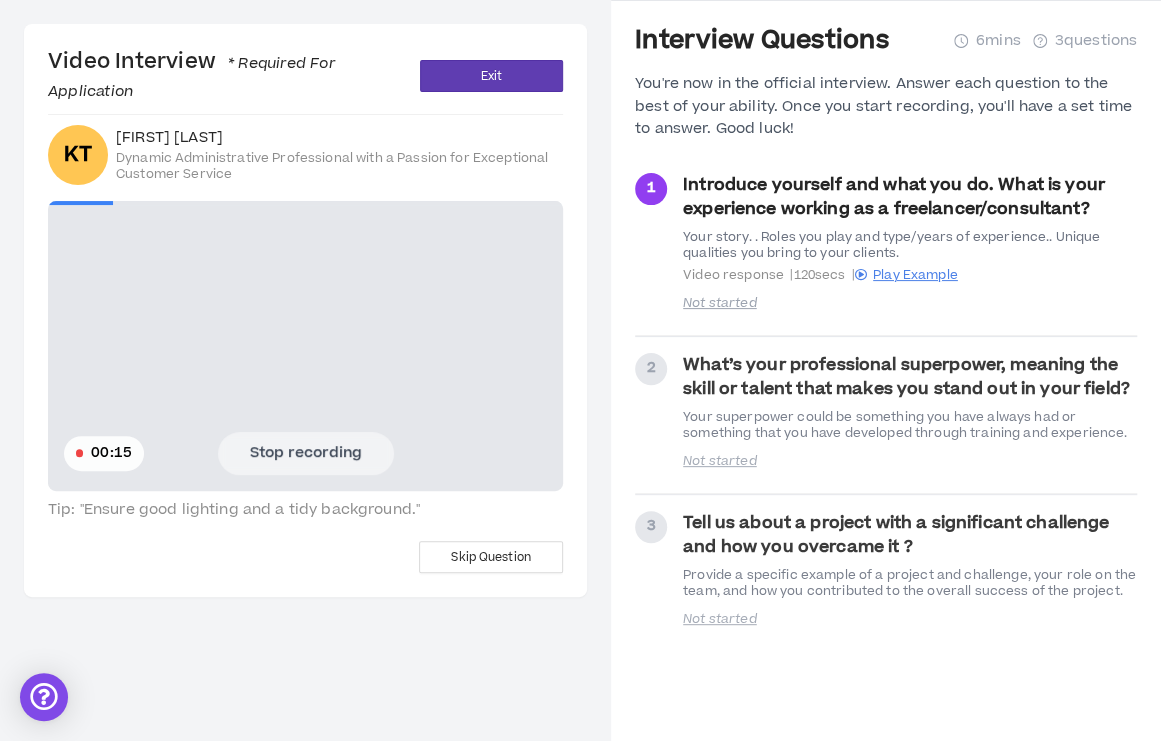 drag, startPoint x: 260, startPoint y: 460, endPoint x: 318, endPoint y: 470, distance: 58.855755 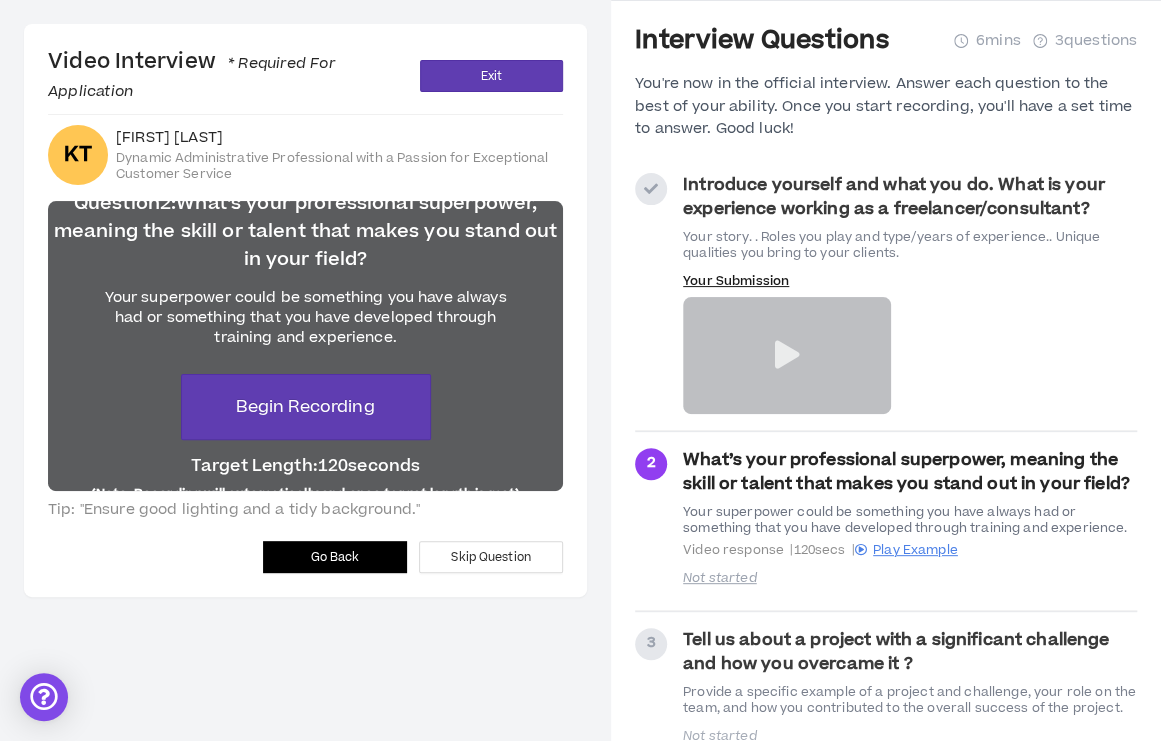 scroll, scrollTop: 0, scrollLeft: 0, axis: both 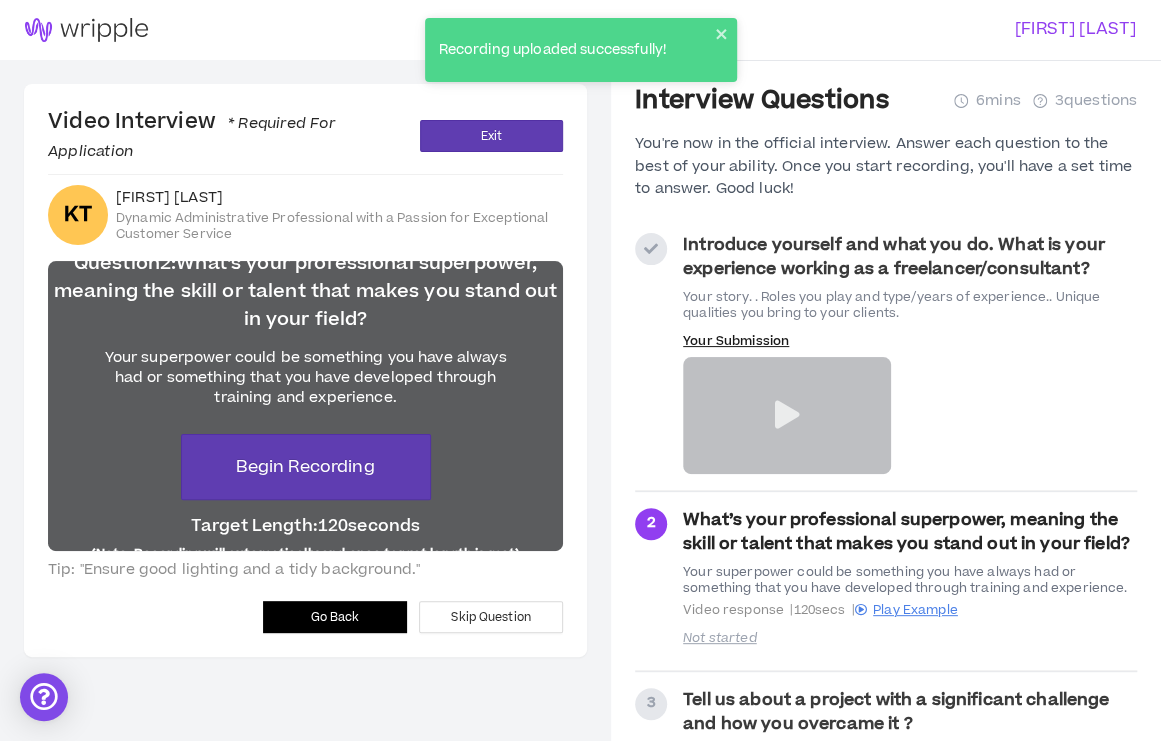 click on "Go Back" at bounding box center [335, 617] 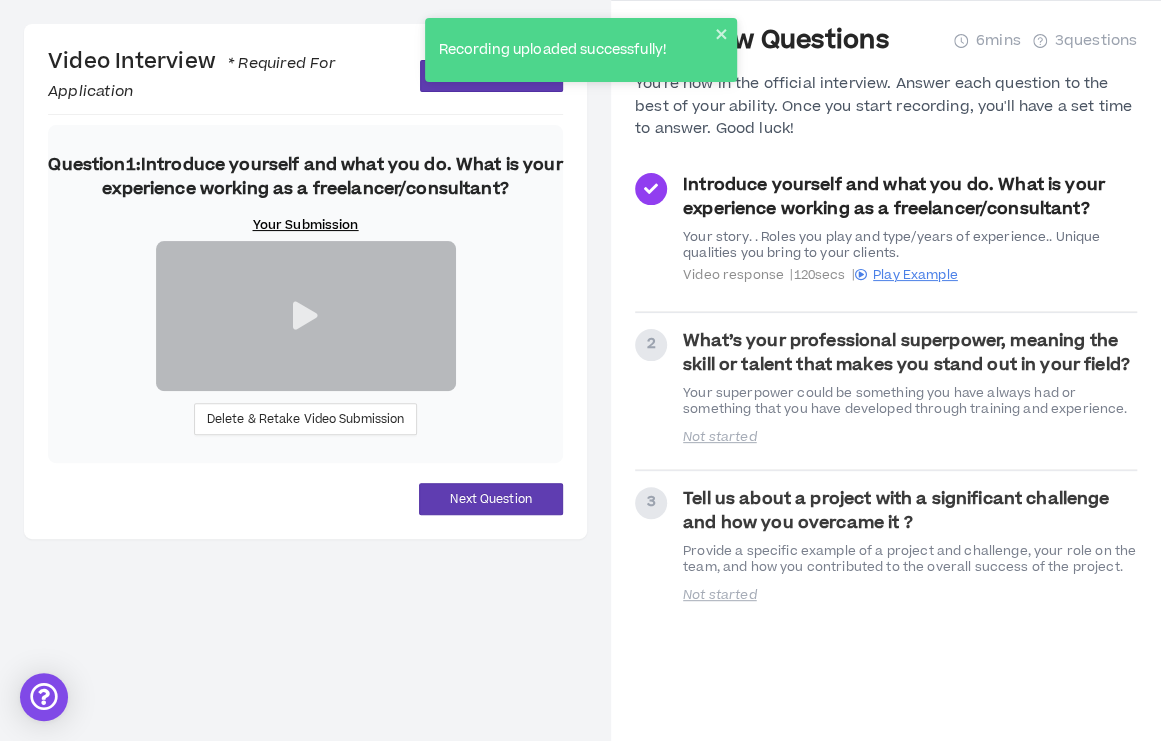 scroll, scrollTop: 117, scrollLeft: 0, axis: vertical 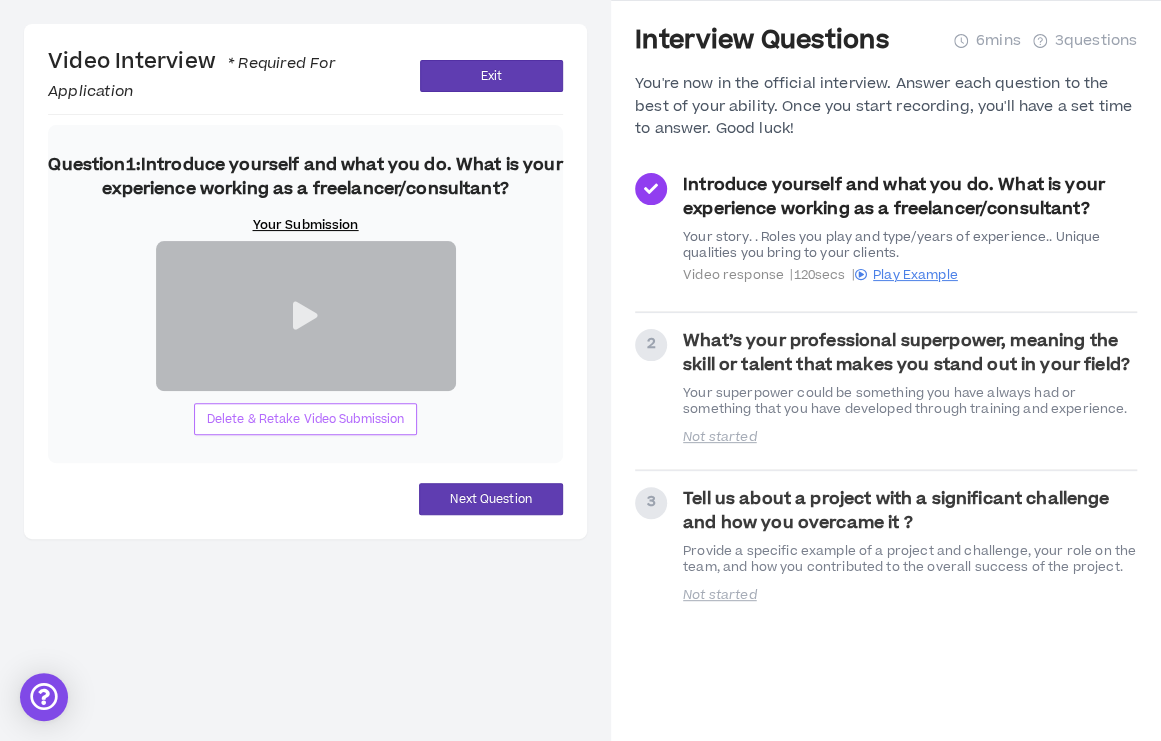 click on "Delete & Retake Video Submission" at bounding box center [306, 419] 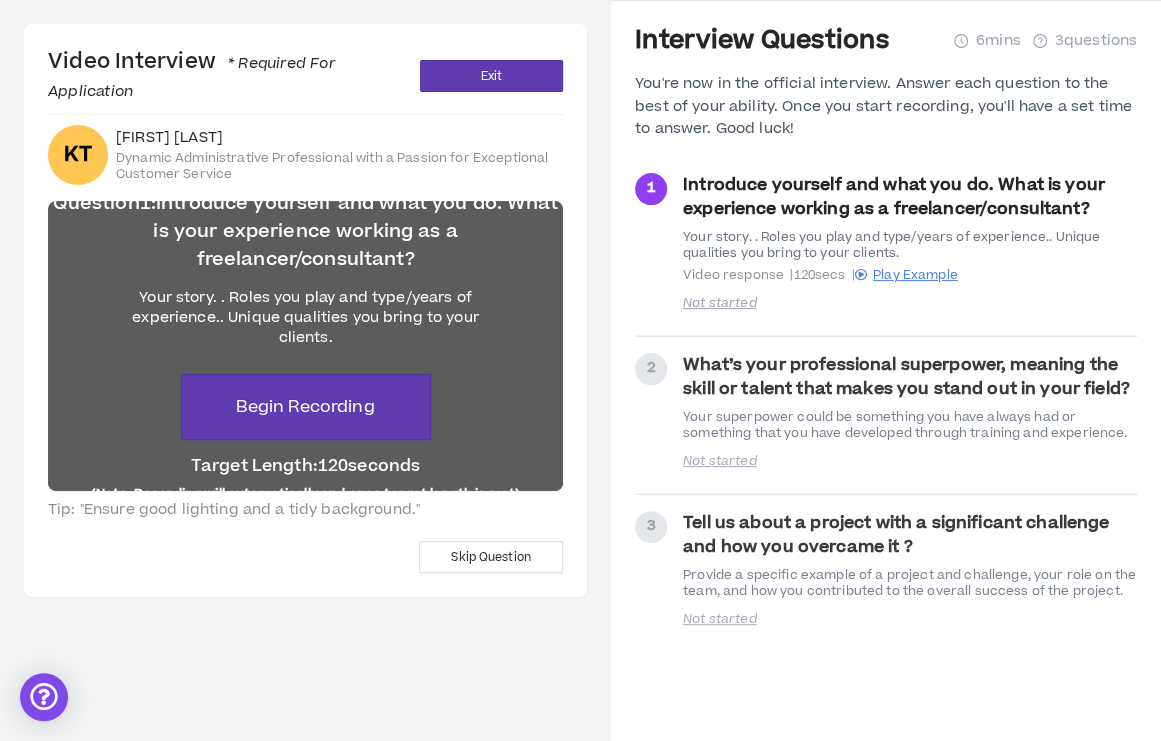 scroll, scrollTop: 60, scrollLeft: 0, axis: vertical 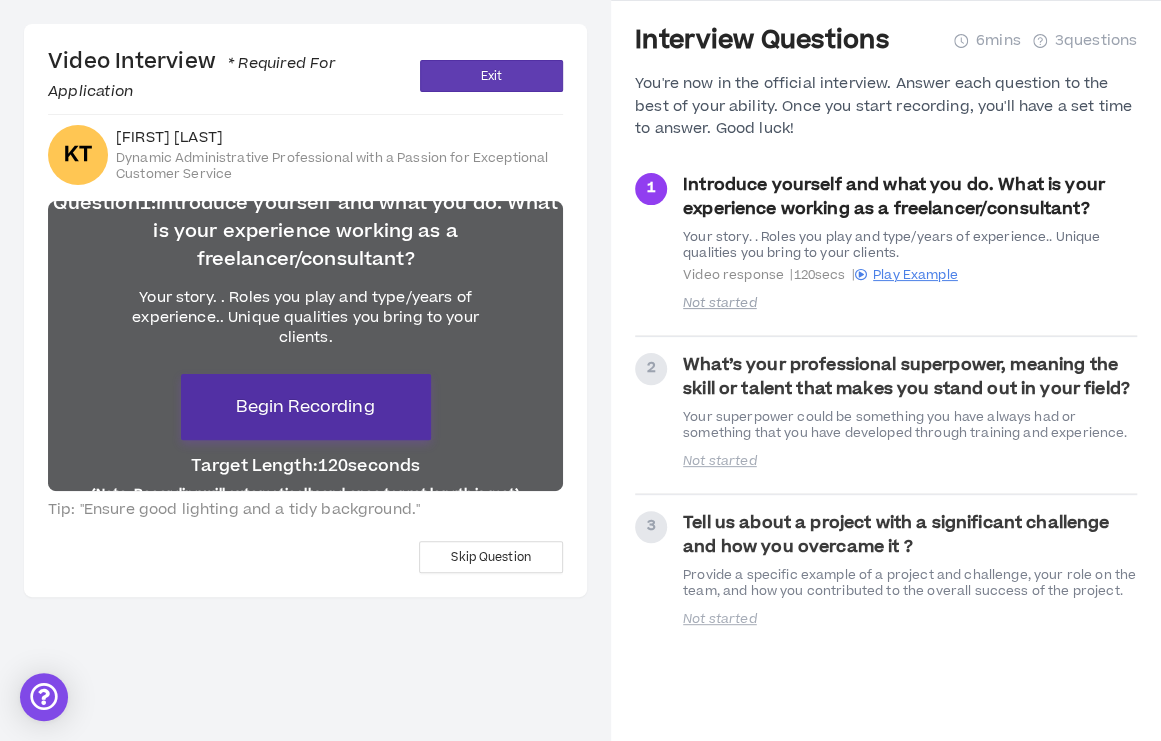 click on "Begin Recording" at bounding box center [305, 407] 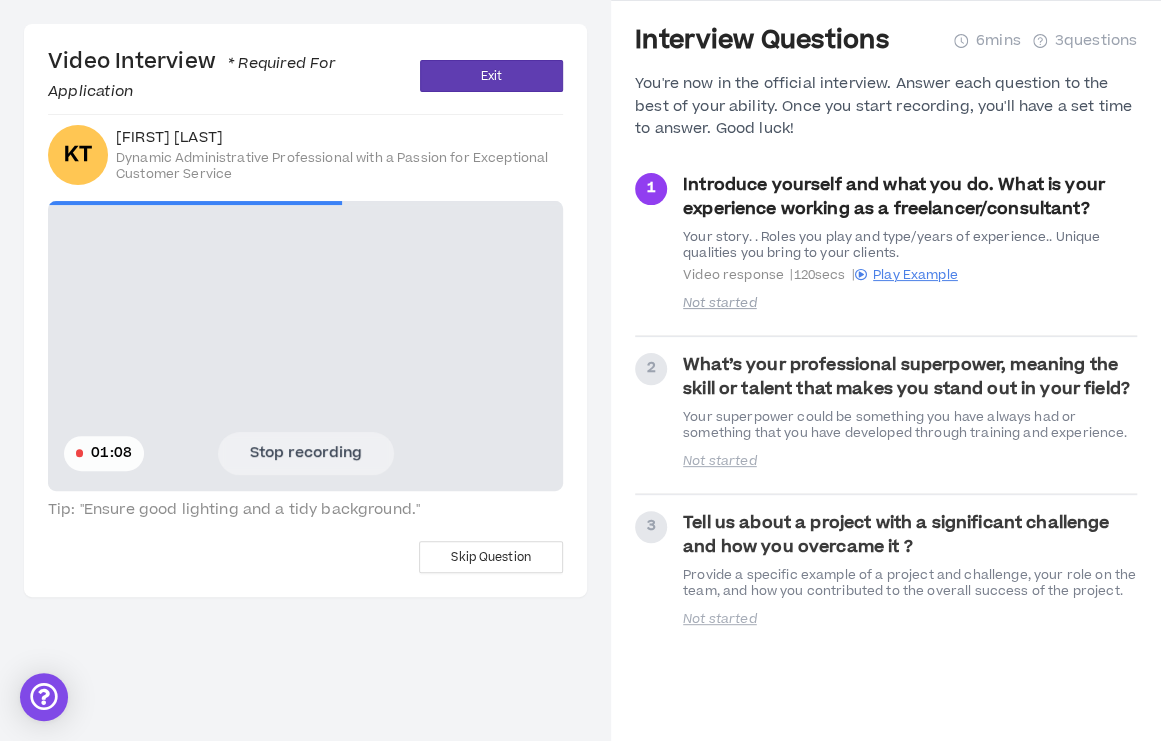 drag, startPoint x: 286, startPoint y: 458, endPoint x: 367, endPoint y: 484, distance: 85.07056 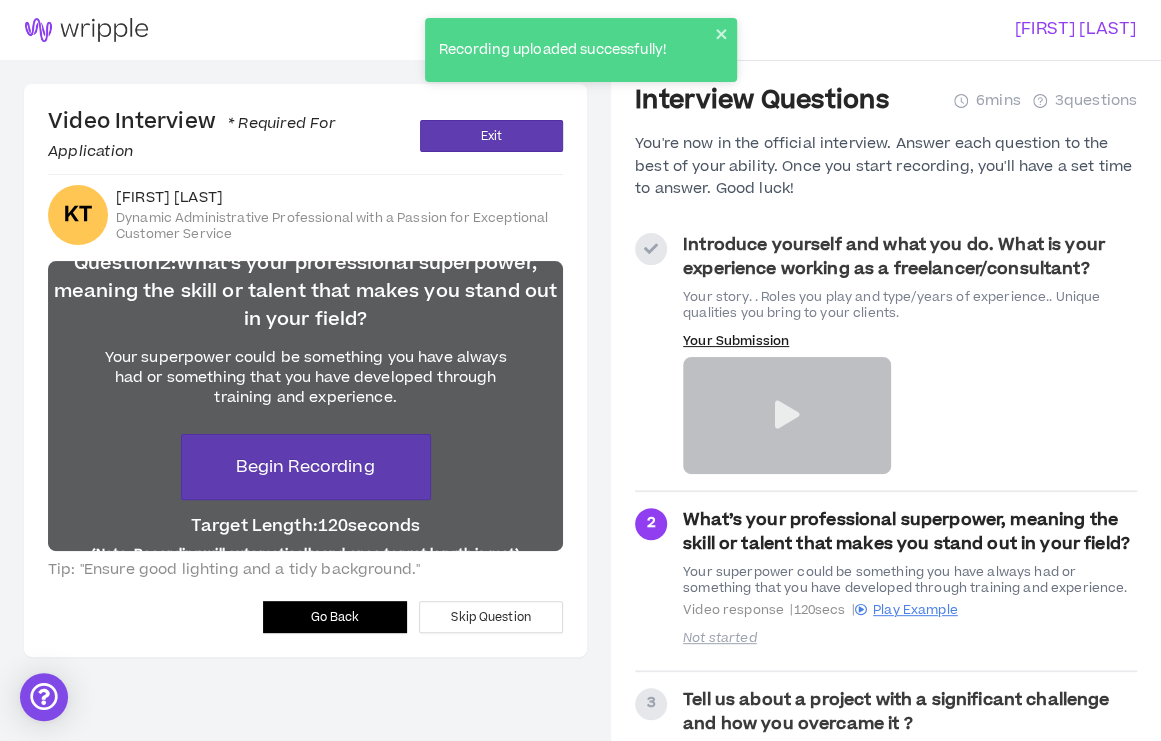scroll, scrollTop: 108, scrollLeft: 0, axis: vertical 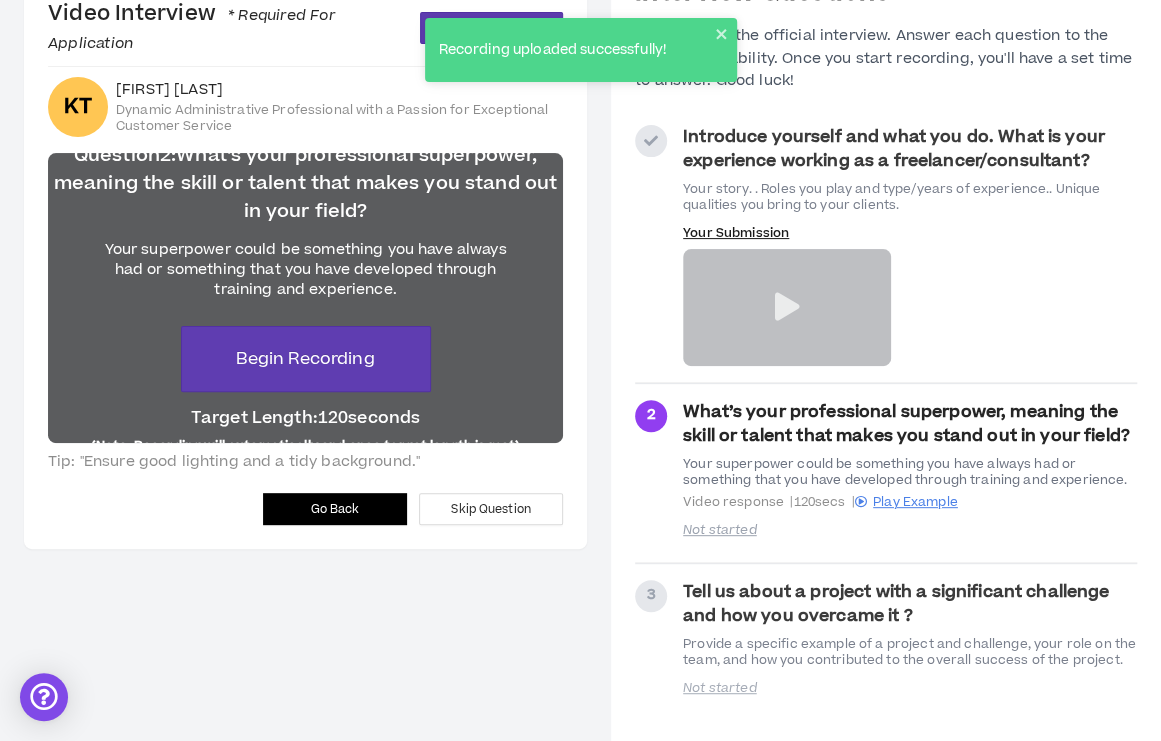 click on "Go Back" at bounding box center (335, 509) 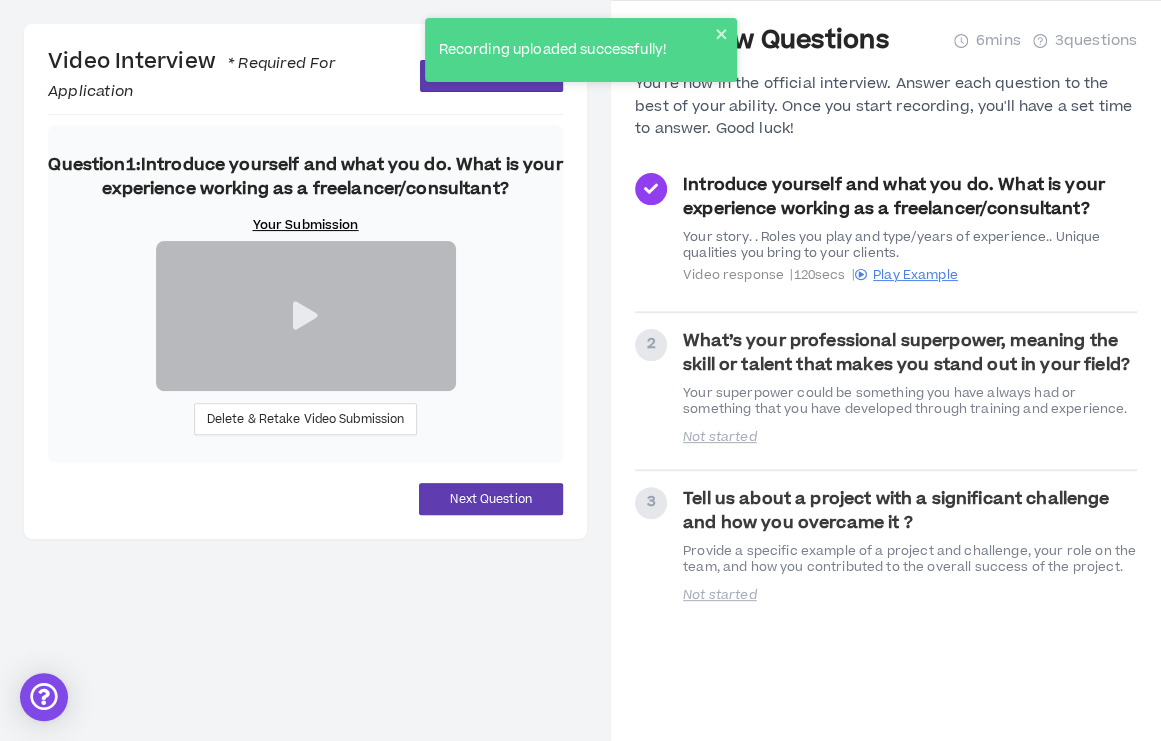 scroll, scrollTop: 117, scrollLeft: 0, axis: vertical 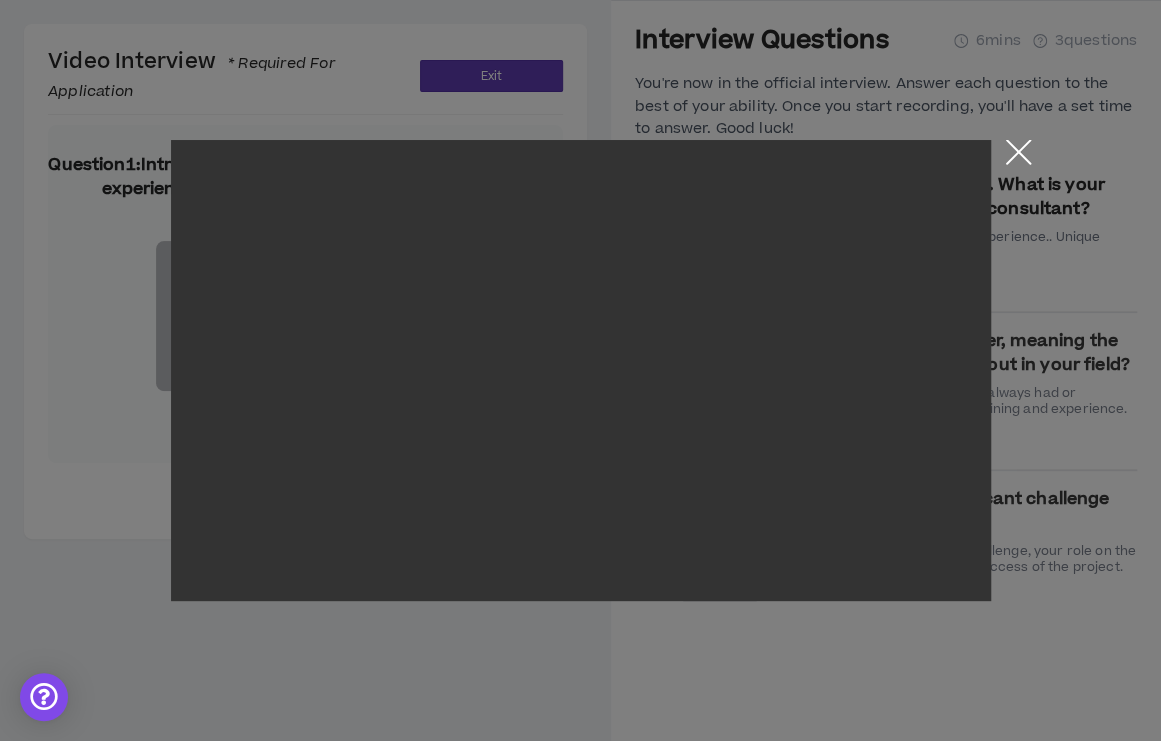 click at bounding box center [1018, 157] 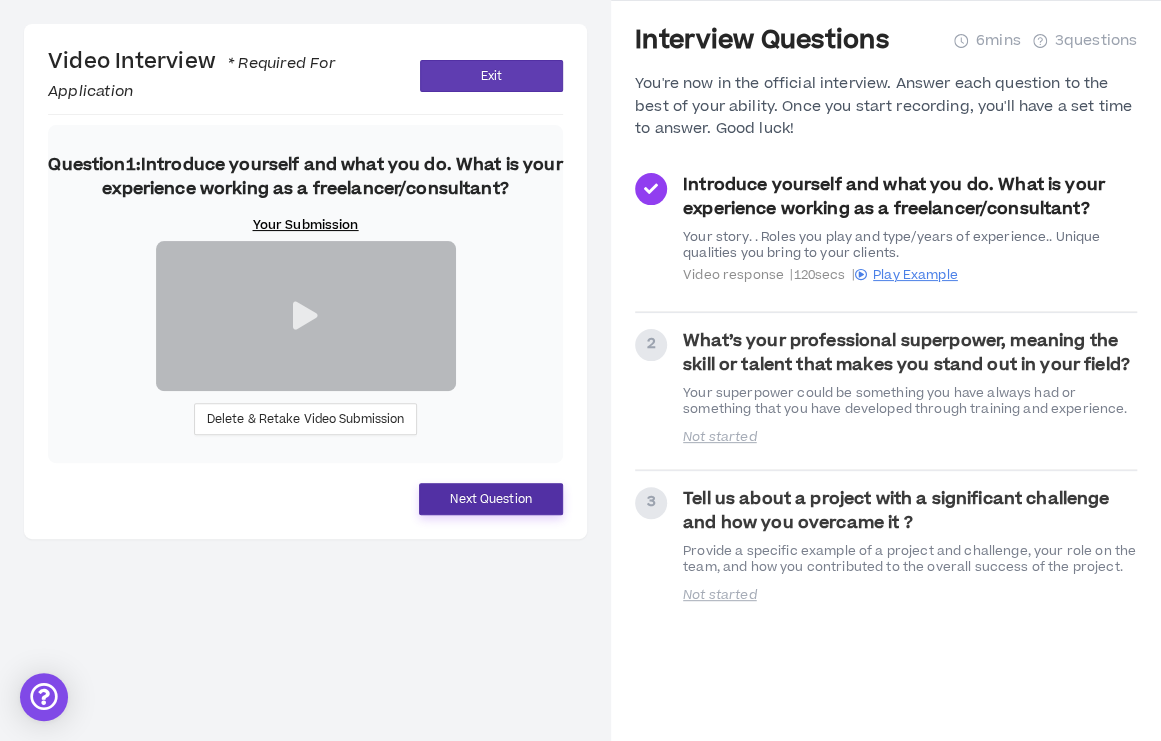 click on "Next Question" at bounding box center [491, 499] 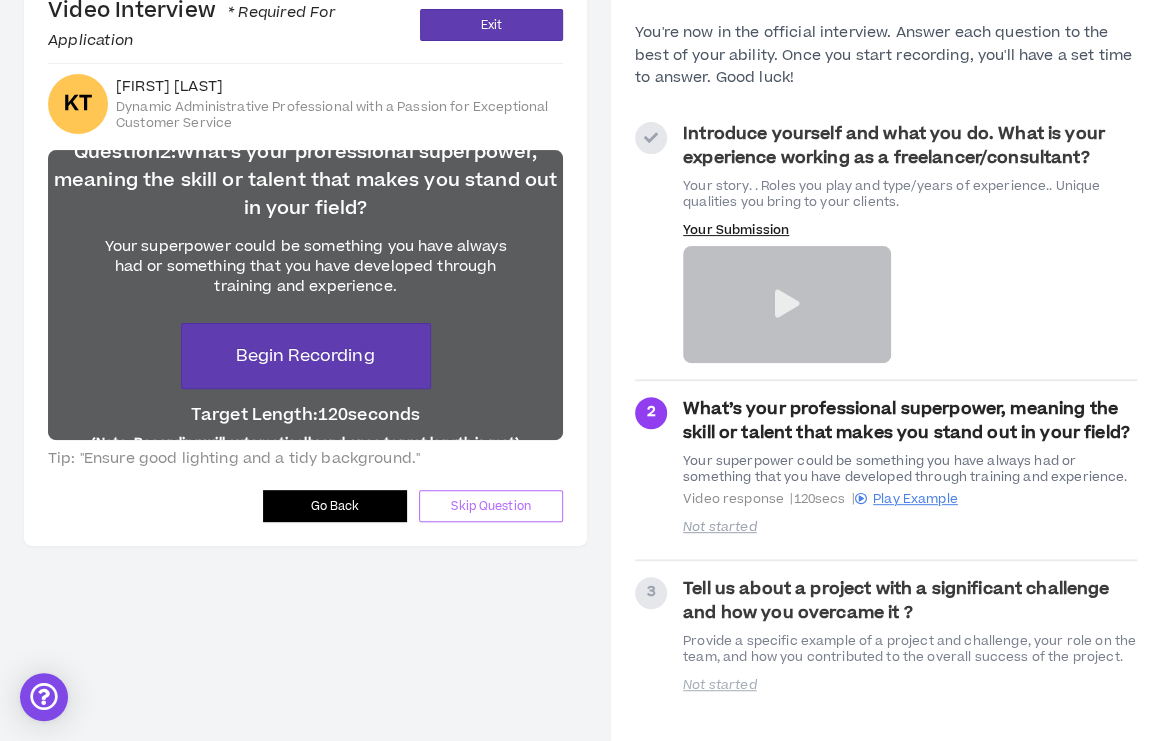 scroll, scrollTop: 0, scrollLeft: 0, axis: both 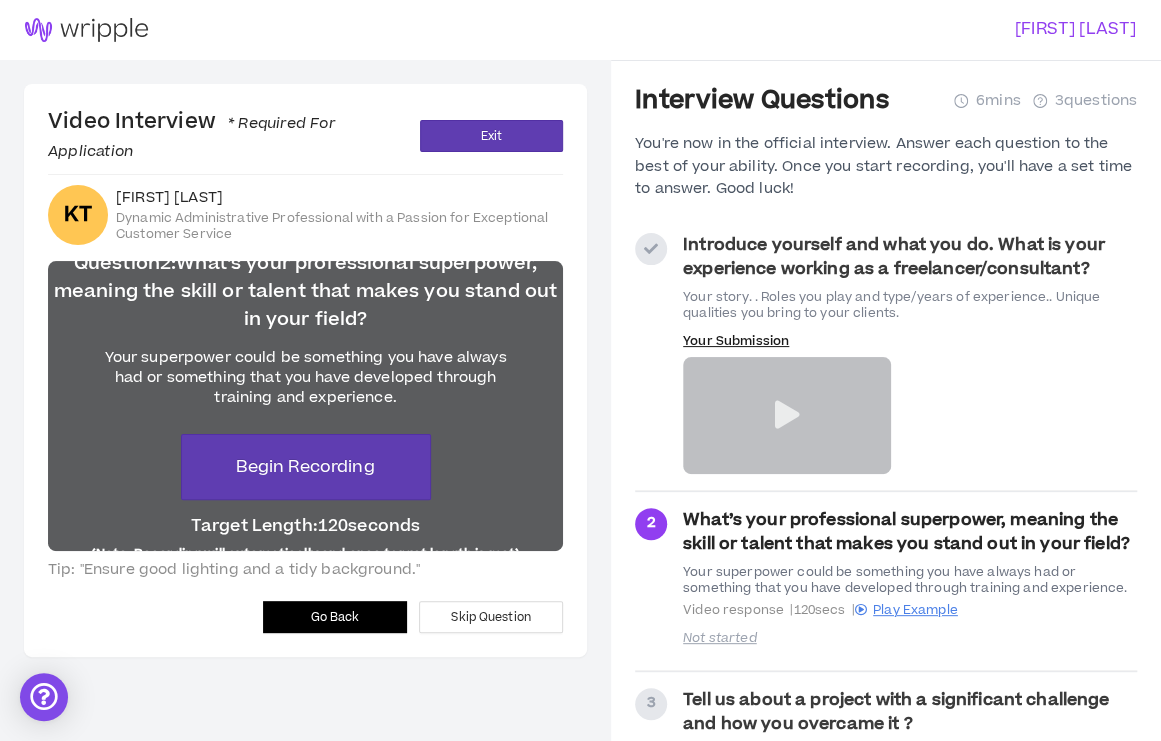 drag, startPoint x: 488, startPoint y: 32, endPoint x: 606, endPoint y: 13, distance: 119.519875 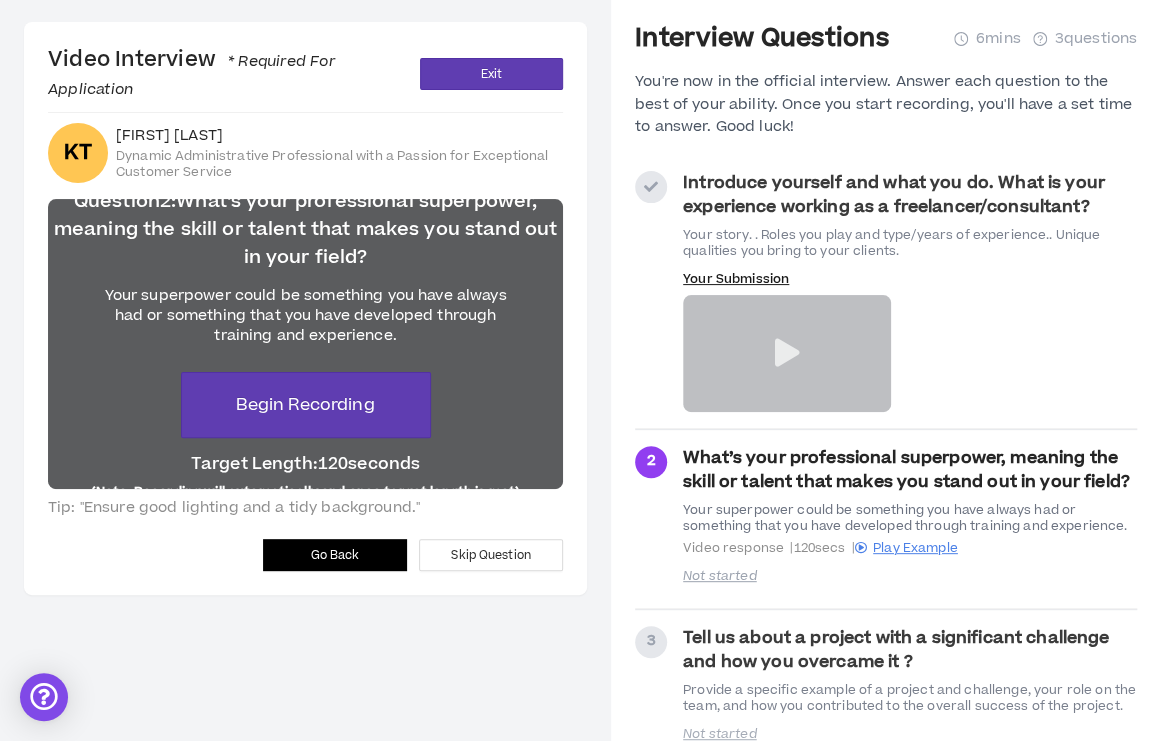 scroll, scrollTop: 108, scrollLeft: 0, axis: vertical 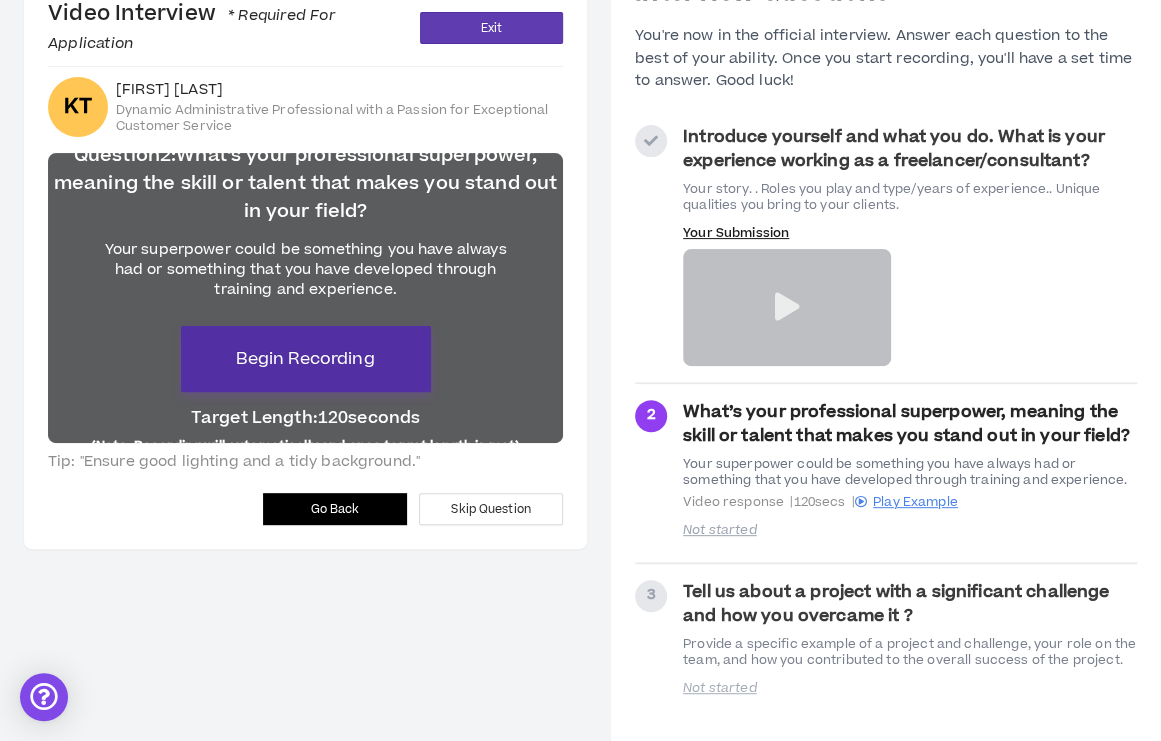 click on "Begin Recording" at bounding box center (305, 359) 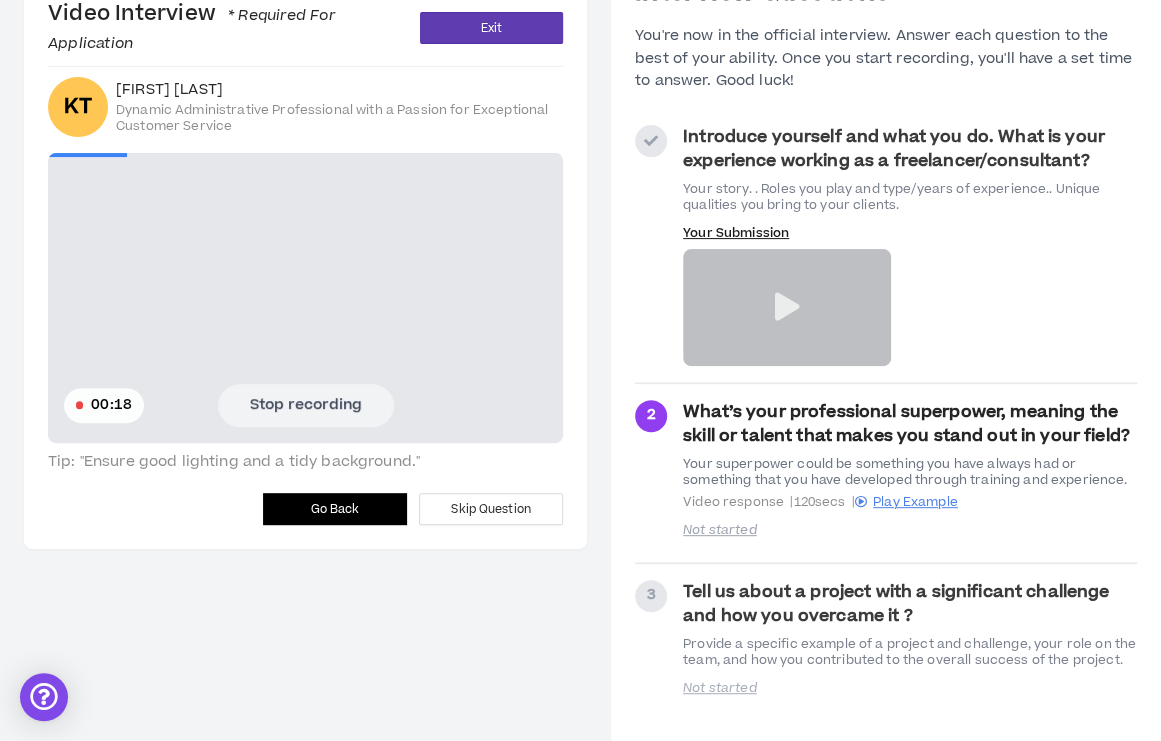 click on "Stop recording" at bounding box center (306, 405) 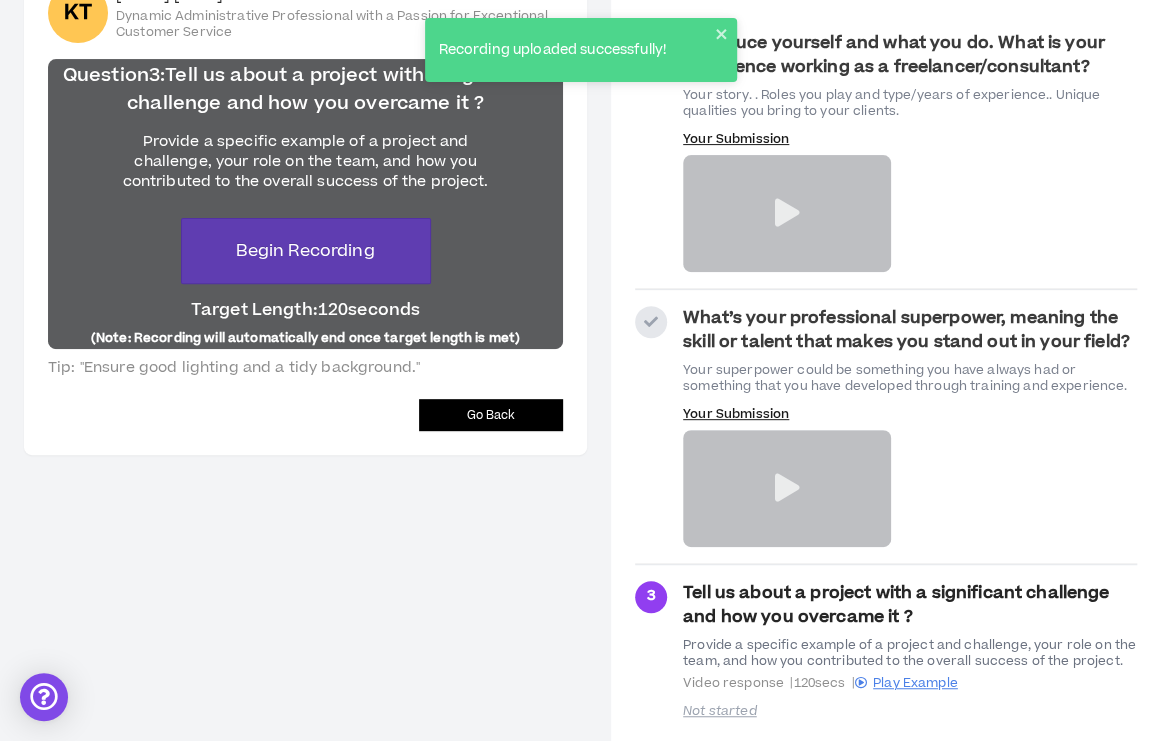 scroll, scrollTop: 225, scrollLeft: 0, axis: vertical 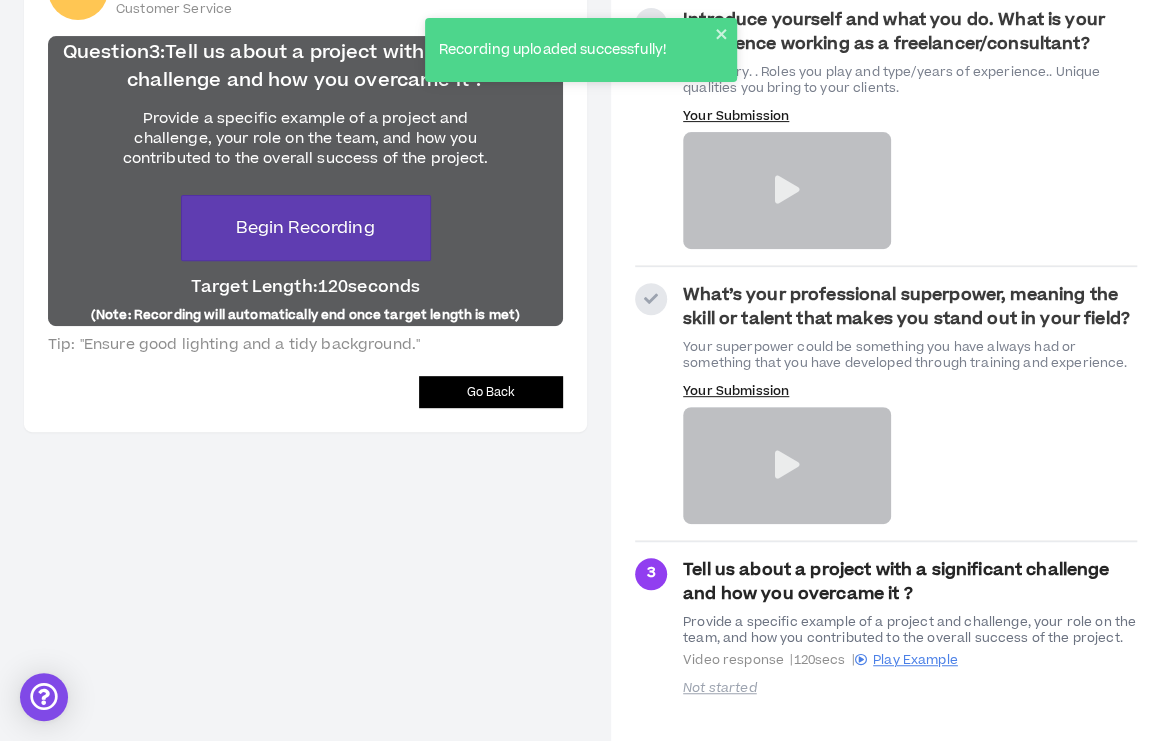 click at bounding box center (786, 465) 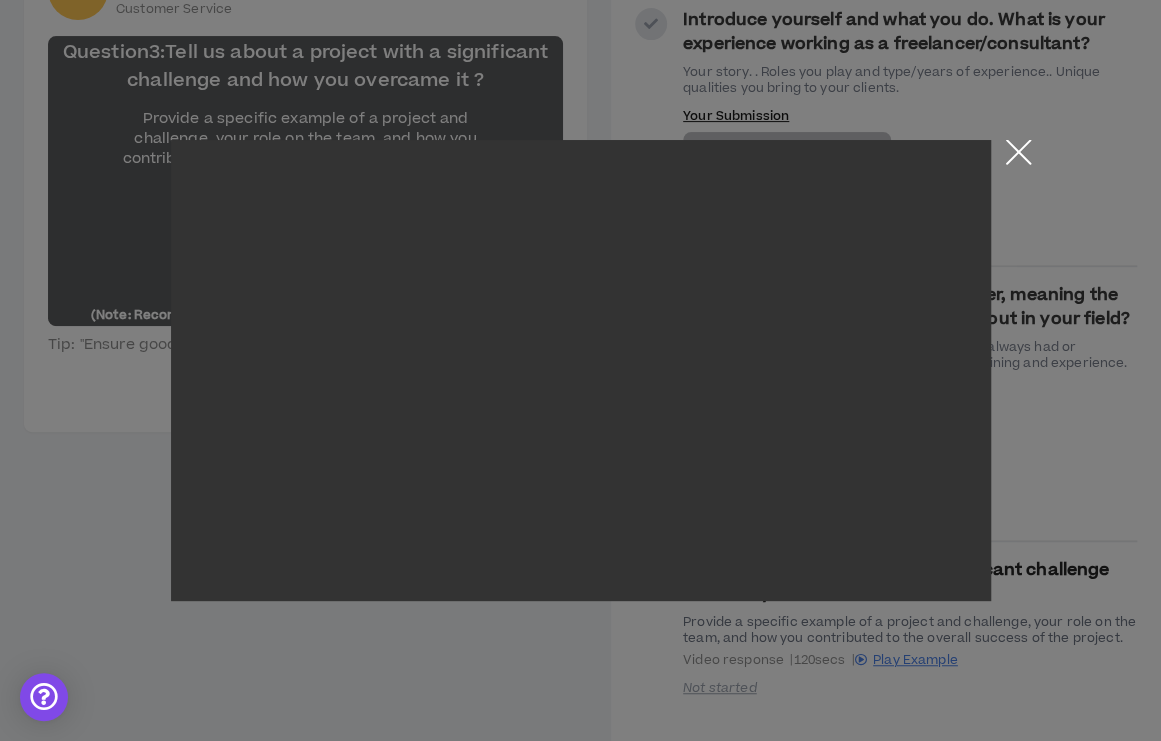 click at bounding box center [1018, 157] 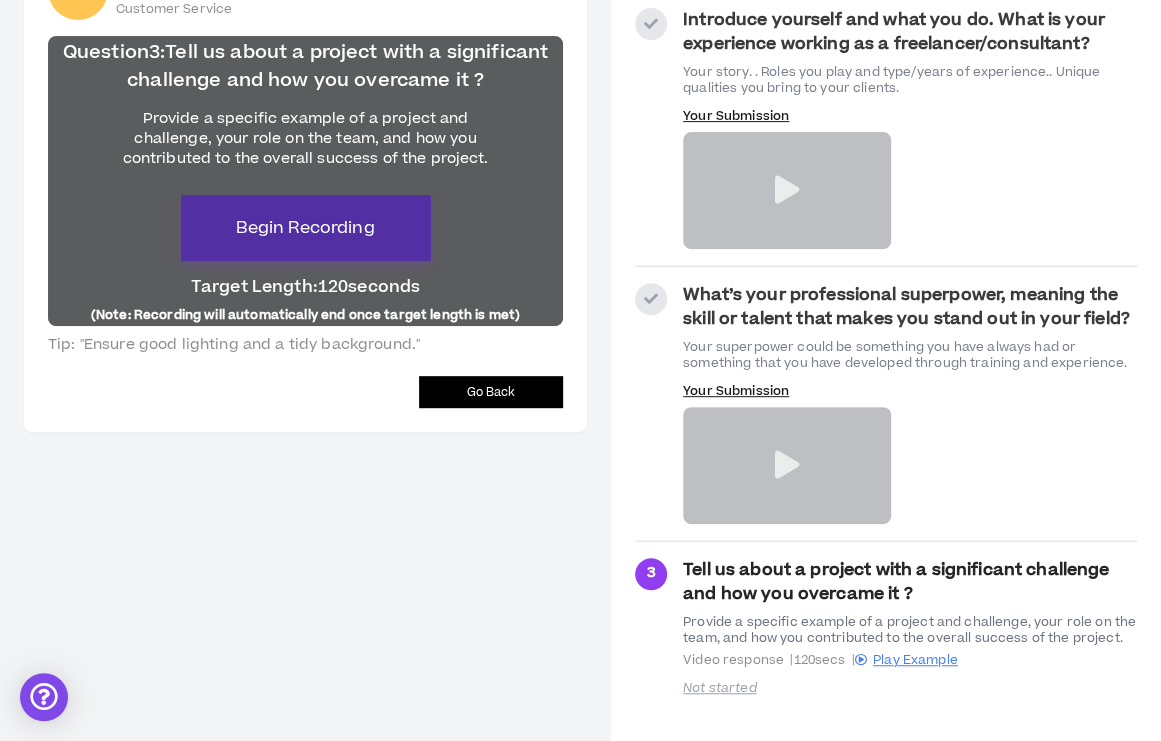 click on "Begin Recording" at bounding box center [305, 228] 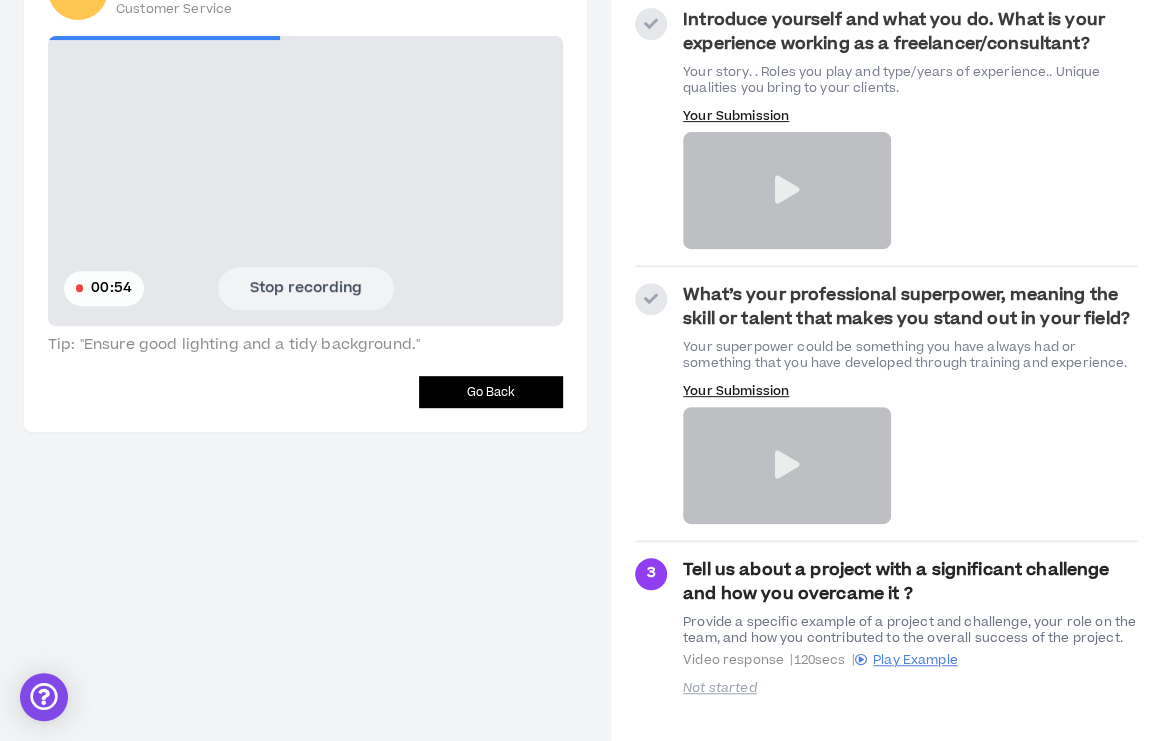 click on "Stop recording" at bounding box center (306, 288) 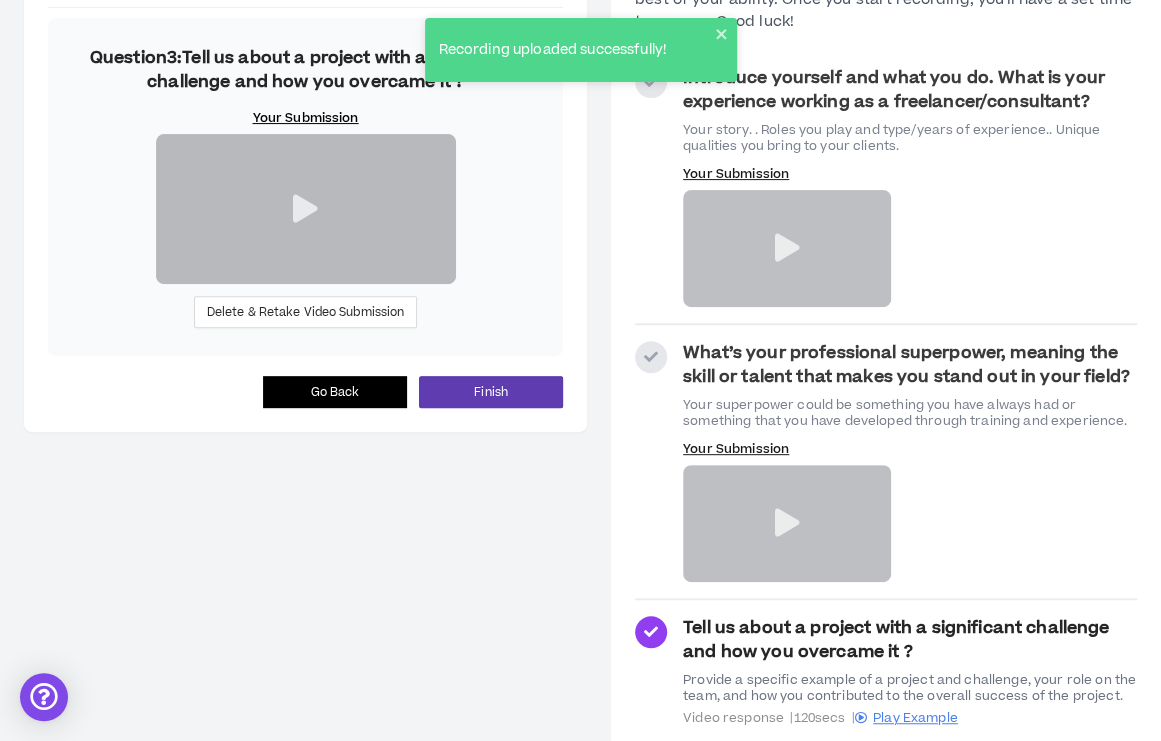 scroll, scrollTop: 201, scrollLeft: 0, axis: vertical 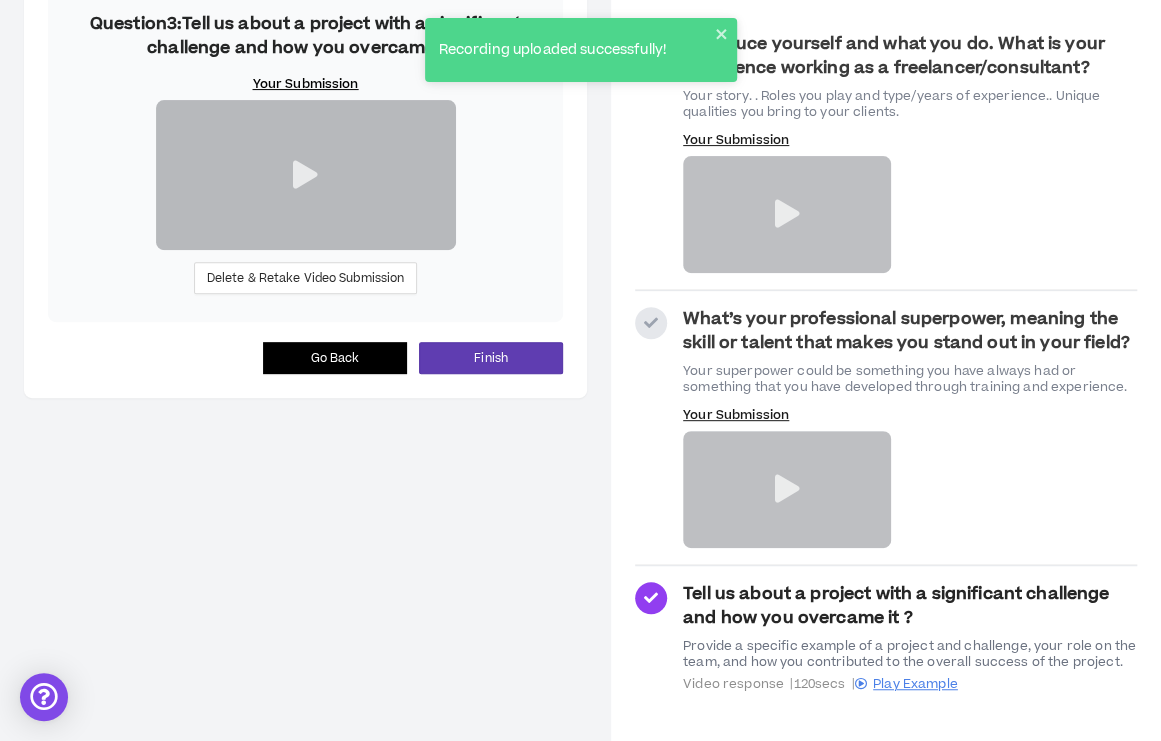 click on "Go Back" at bounding box center [335, 358] 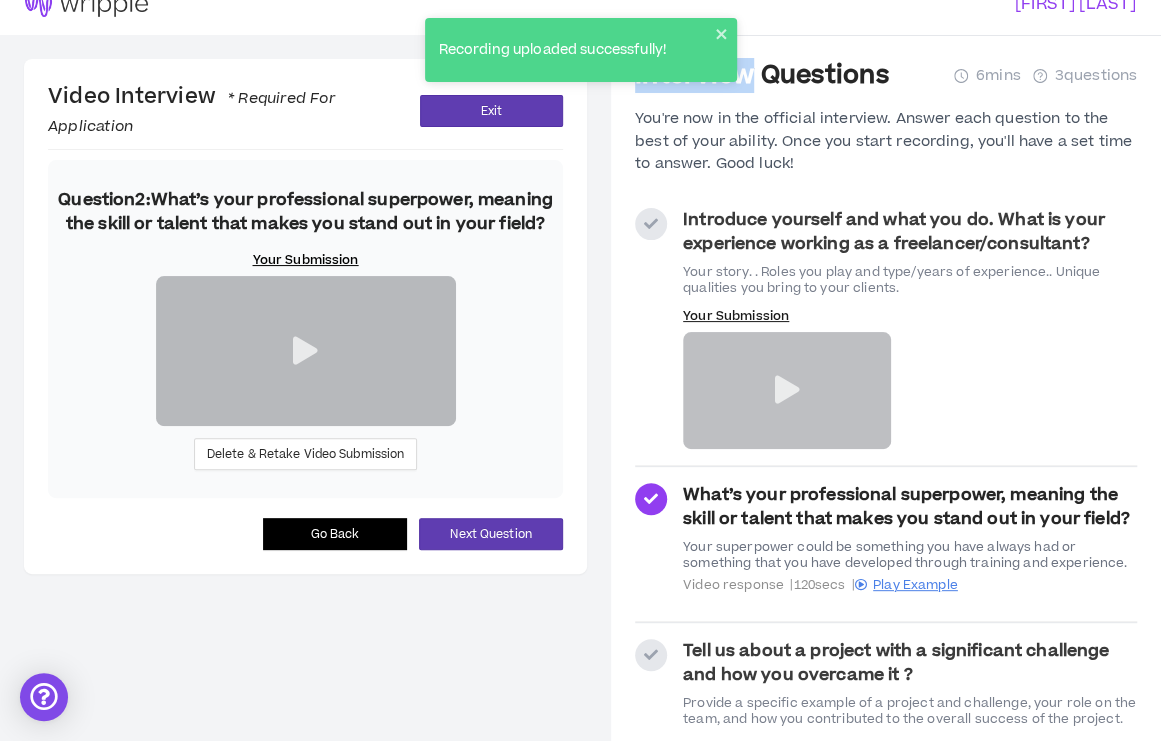 scroll, scrollTop: 0, scrollLeft: 0, axis: both 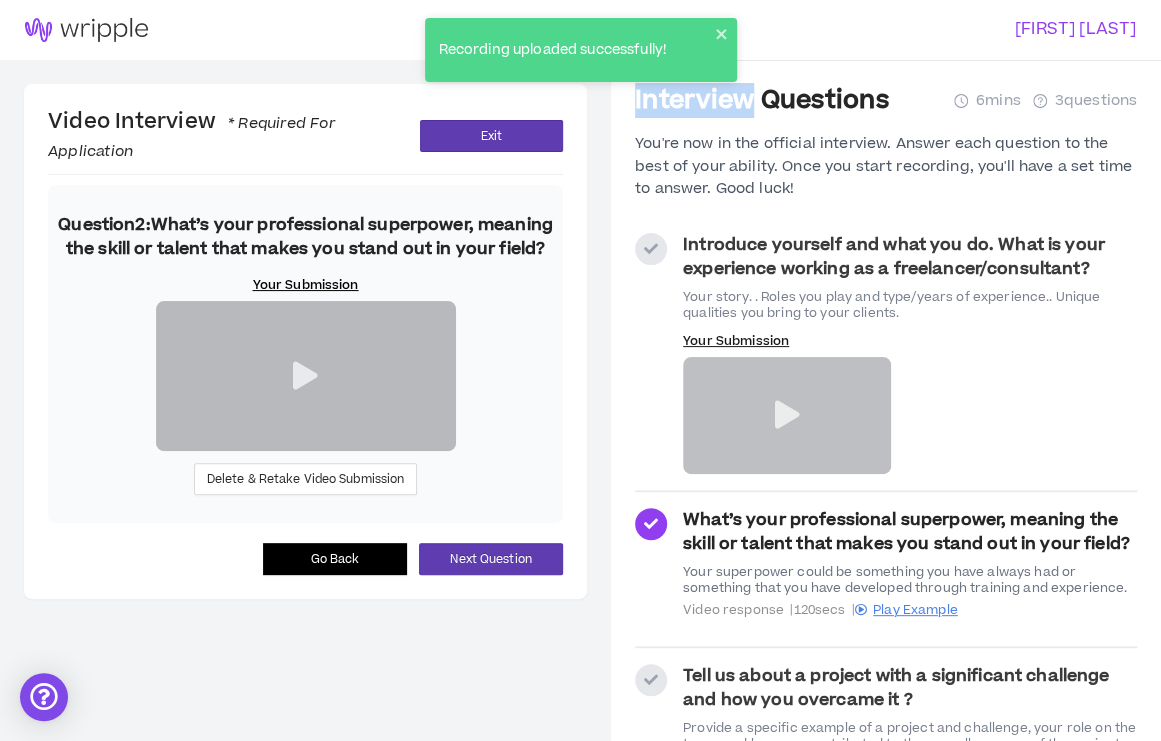 drag, startPoint x: 302, startPoint y: 588, endPoint x: 528, endPoint y: 431, distance: 275.18176 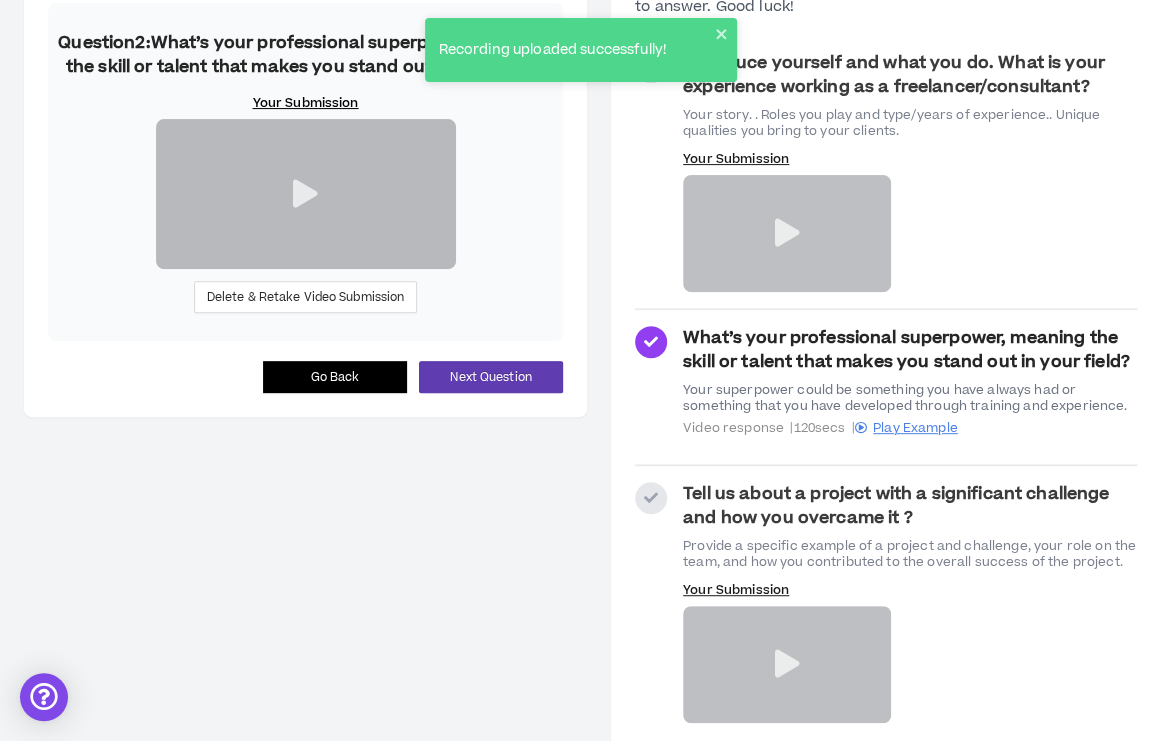scroll, scrollTop: 201, scrollLeft: 0, axis: vertical 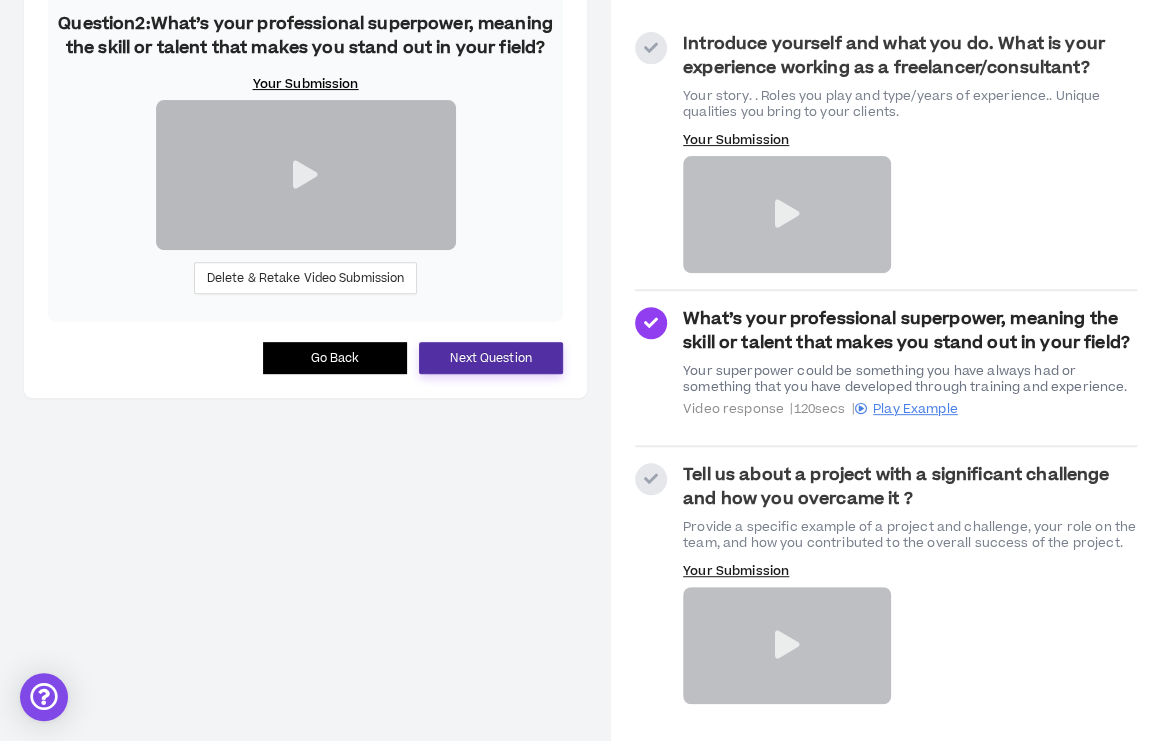 click on "Next Question" at bounding box center [490, 358] 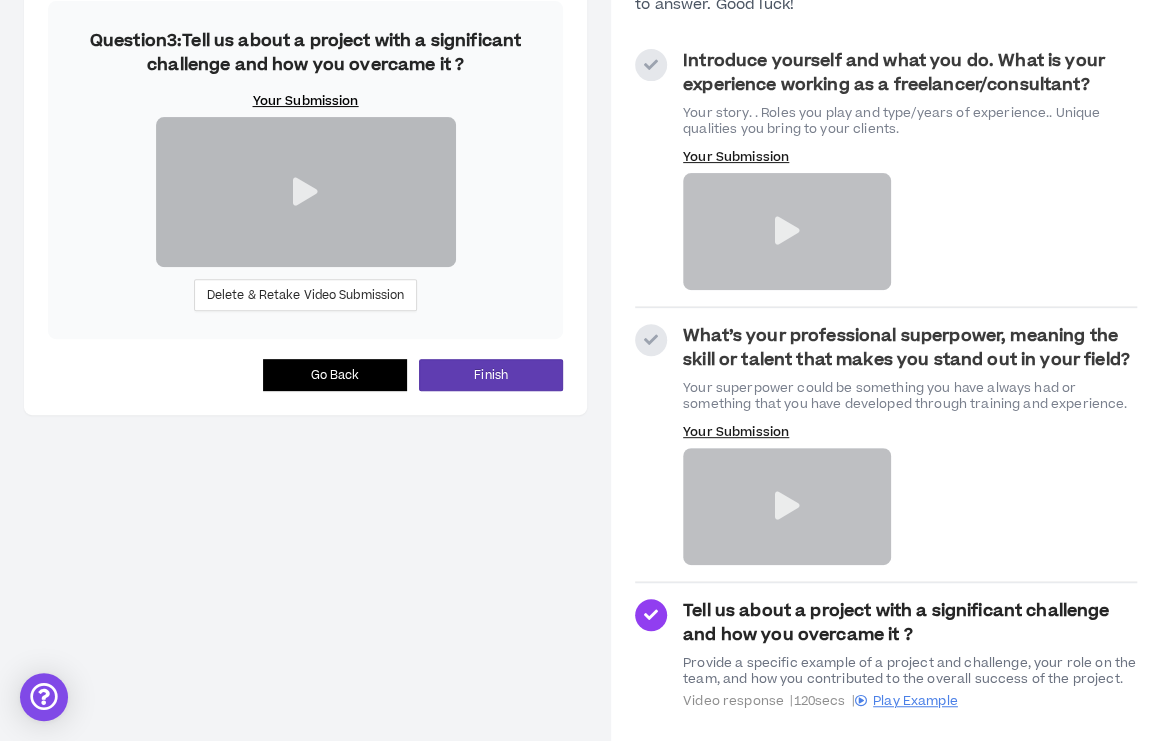 scroll, scrollTop: 201, scrollLeft: 0, axis: vertical 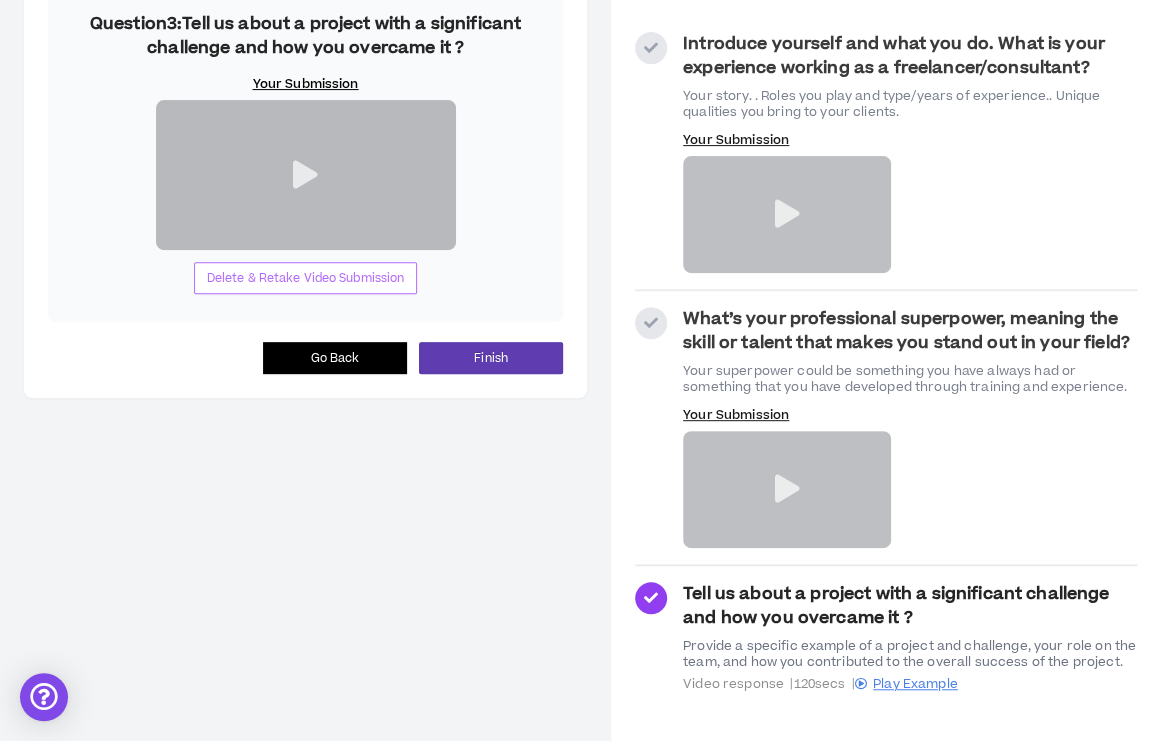 click on "Delete & Retake Video Submission" at bounding box center [306, 278] 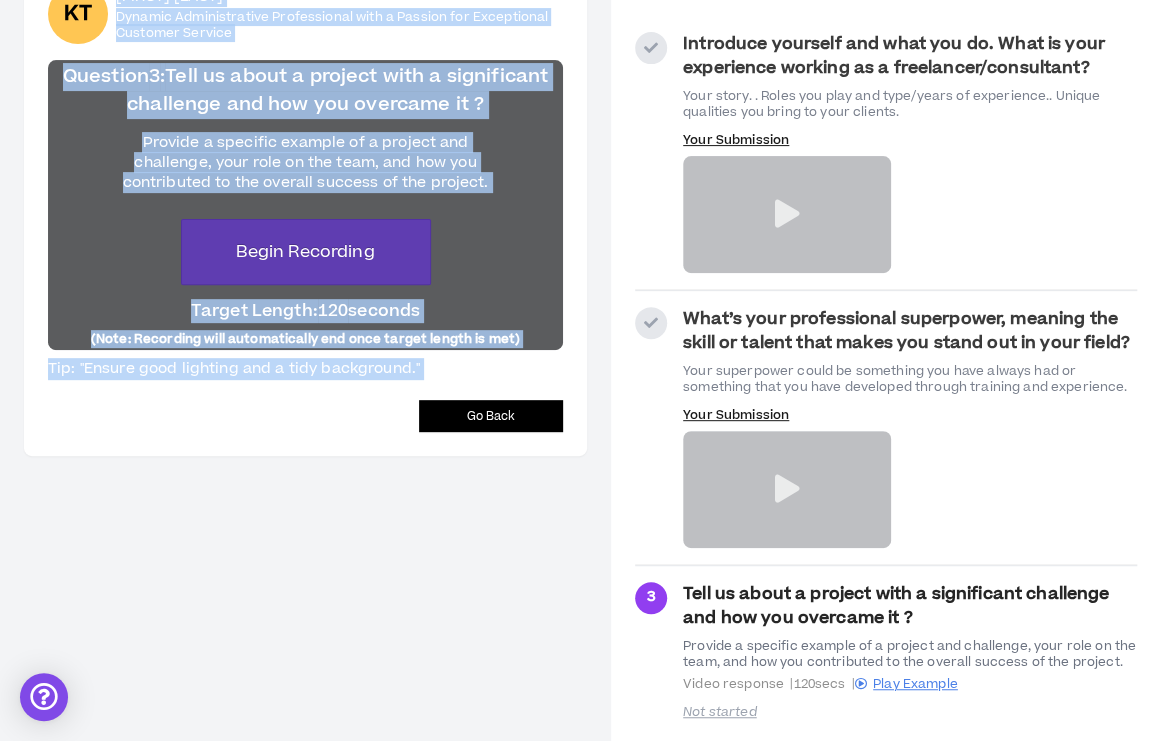 scroll, scrollTop: 23, scrollLeft: 0, axis: vertical 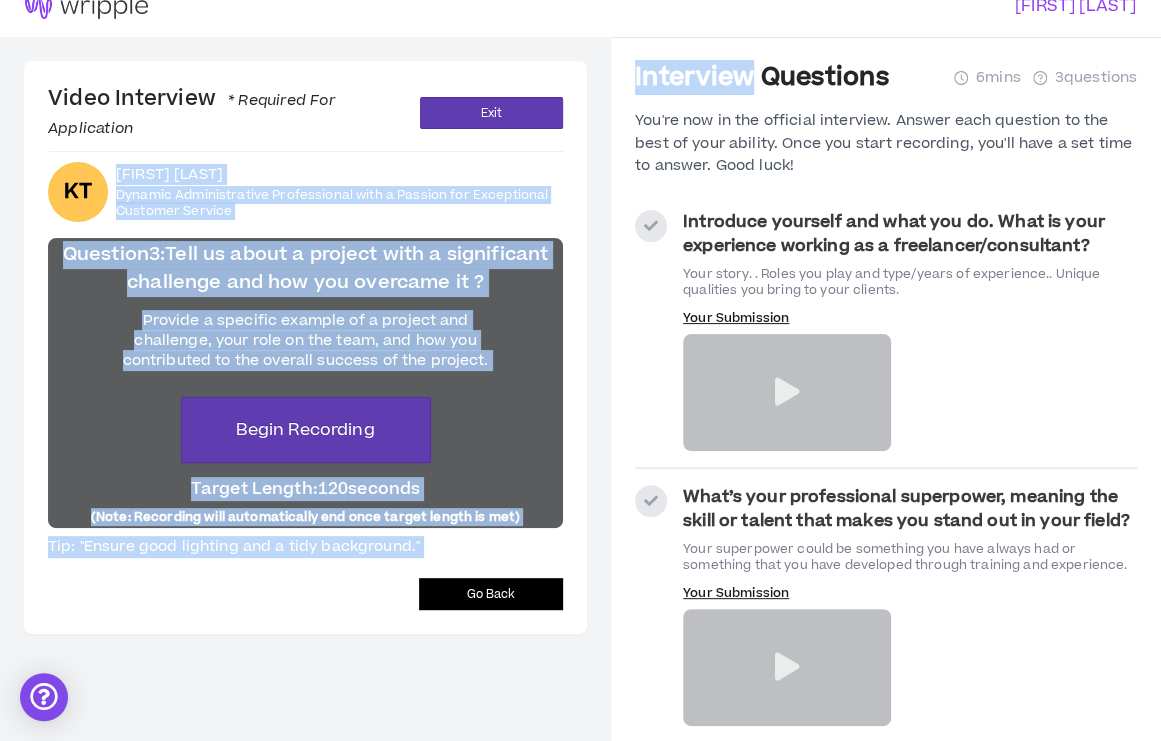 click on "Video Interview * Required For Application Exit KT [FIRST] [LAST] Dynamic Administrative Professional with a Passion for Exceptional Customer Service Question  3 :  Tell us about a project with a significant challenge and how you overcame it ? Provide a specific example of a project and challenge, your role on the team, and how you contributed to the overall success of the project. Begin Recording Target Length:  120  seconds (Note: Recording will automatically end once target length is met) Tip: "Ensure good lighting and a tidy background." Go Back" at bounding box center (305, 491) 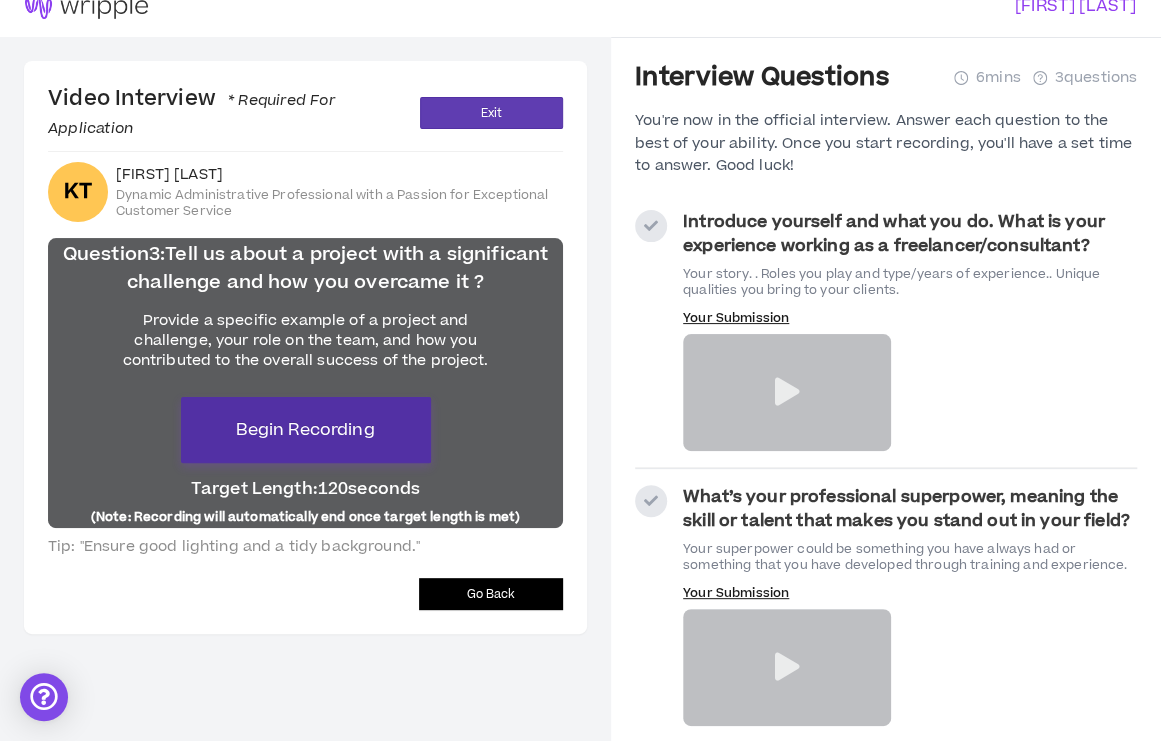 click on "Begin Recording" at bounding box center [305, 430] 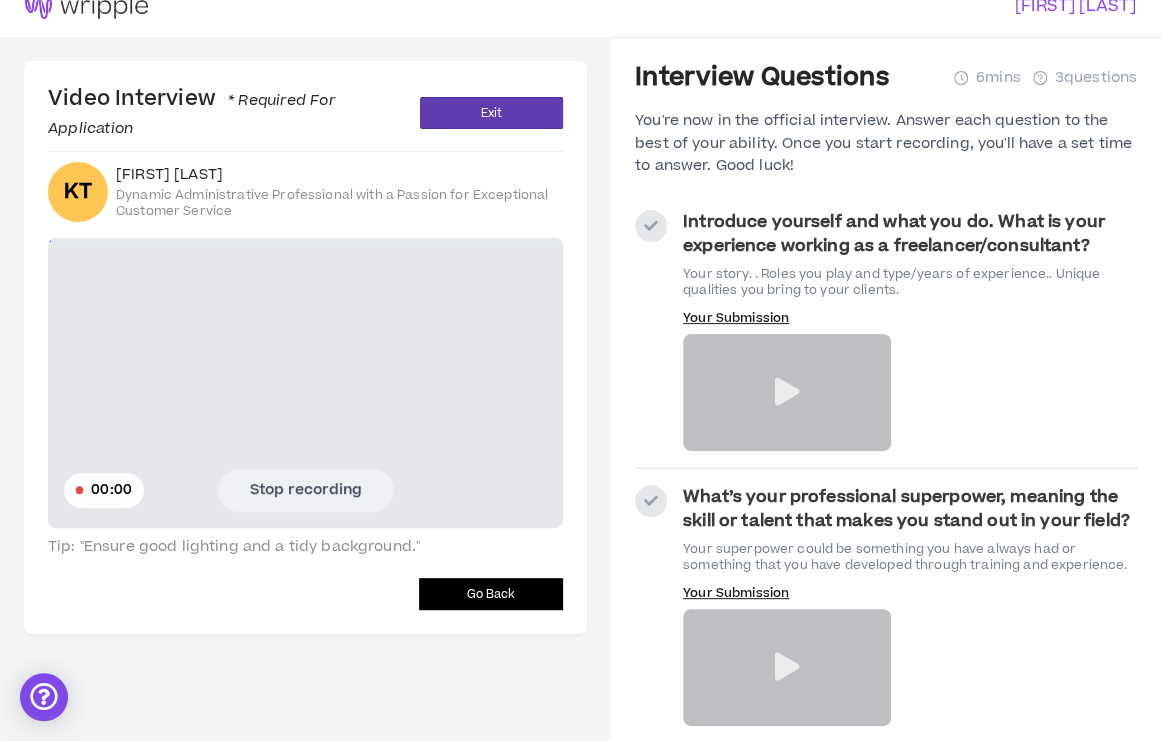 scroll, scrollTop: 225, scrollLeft: 0, axis: vertical 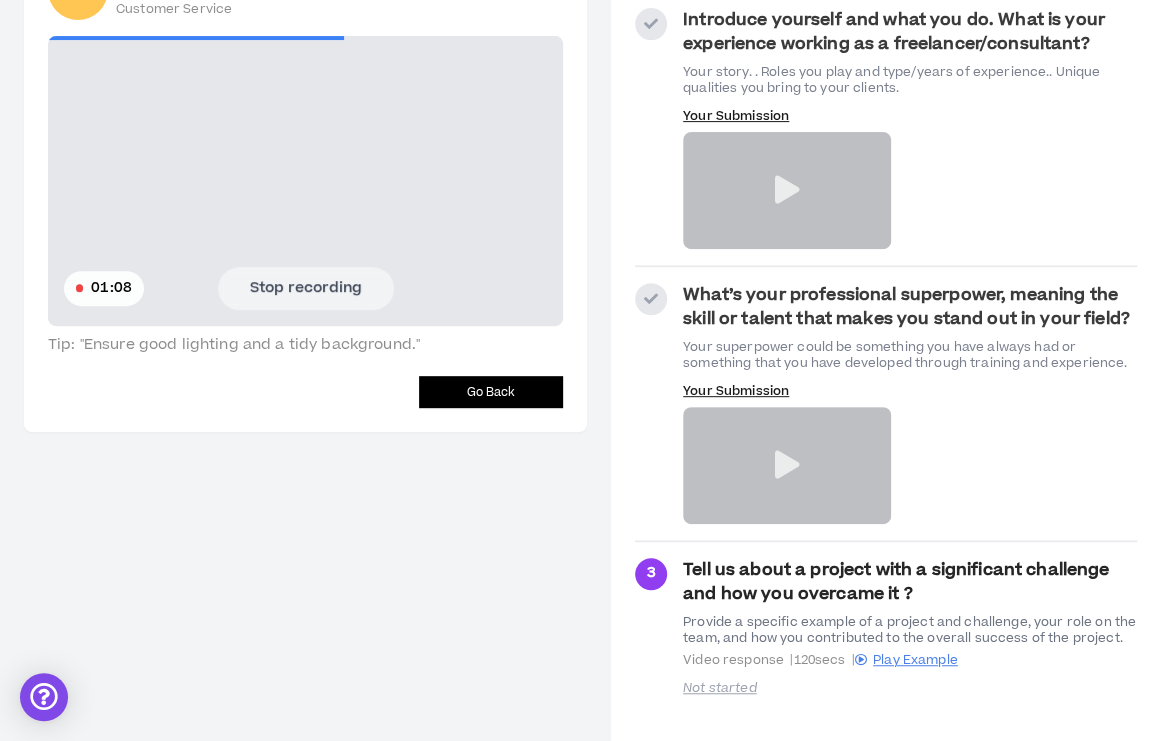 drag, startPoint x: 269, startPoint y: 291, endPoint x: 329, endPoint y: 280, distance: 61 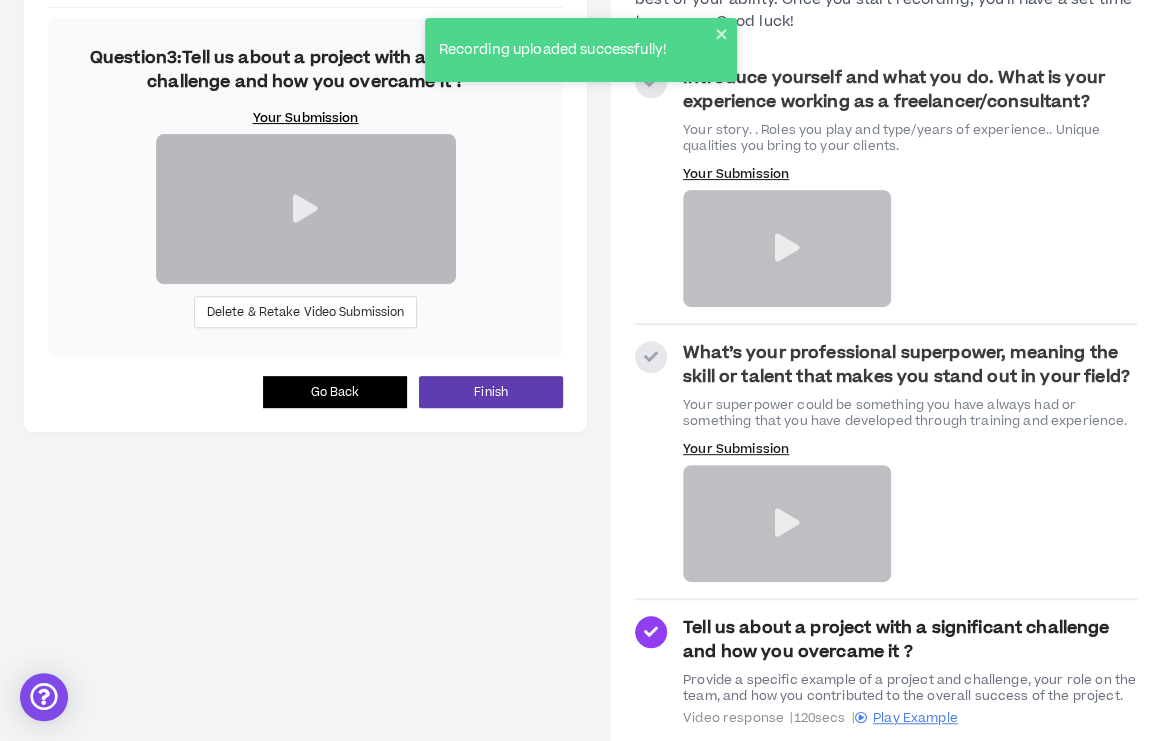 scroll, scrollTop: 201, scrollLeft: 0, axis: vertical 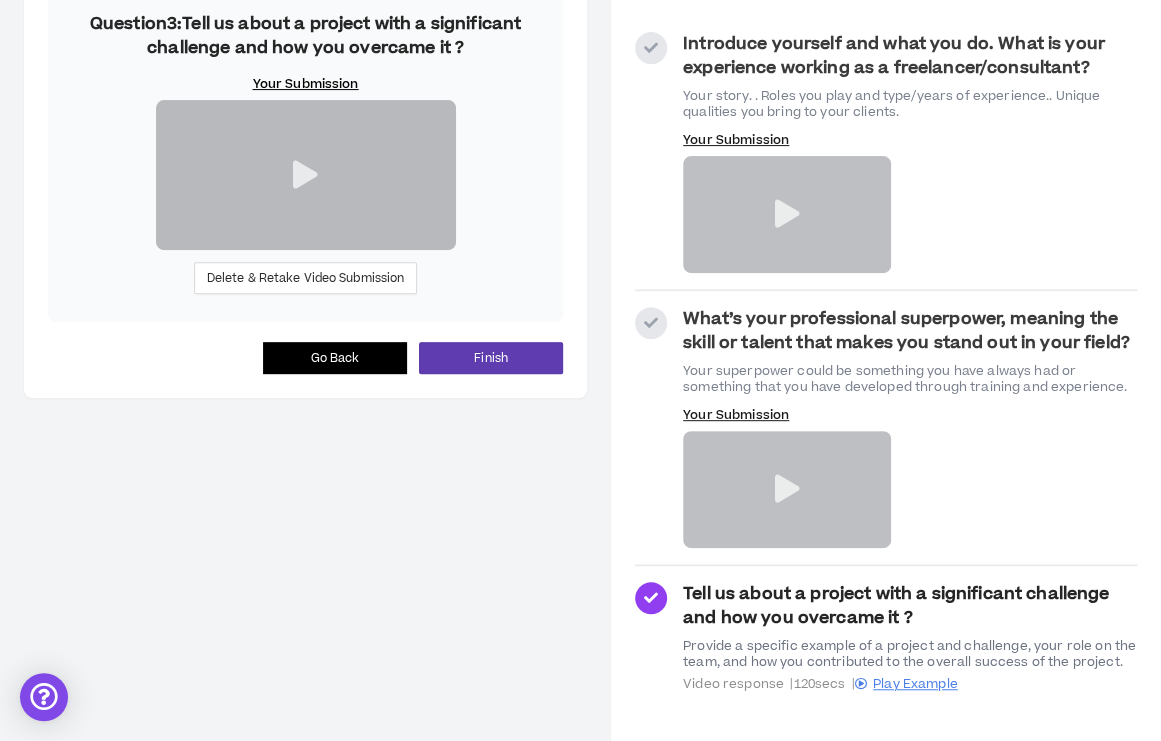 click at bounding box center [305, 175] 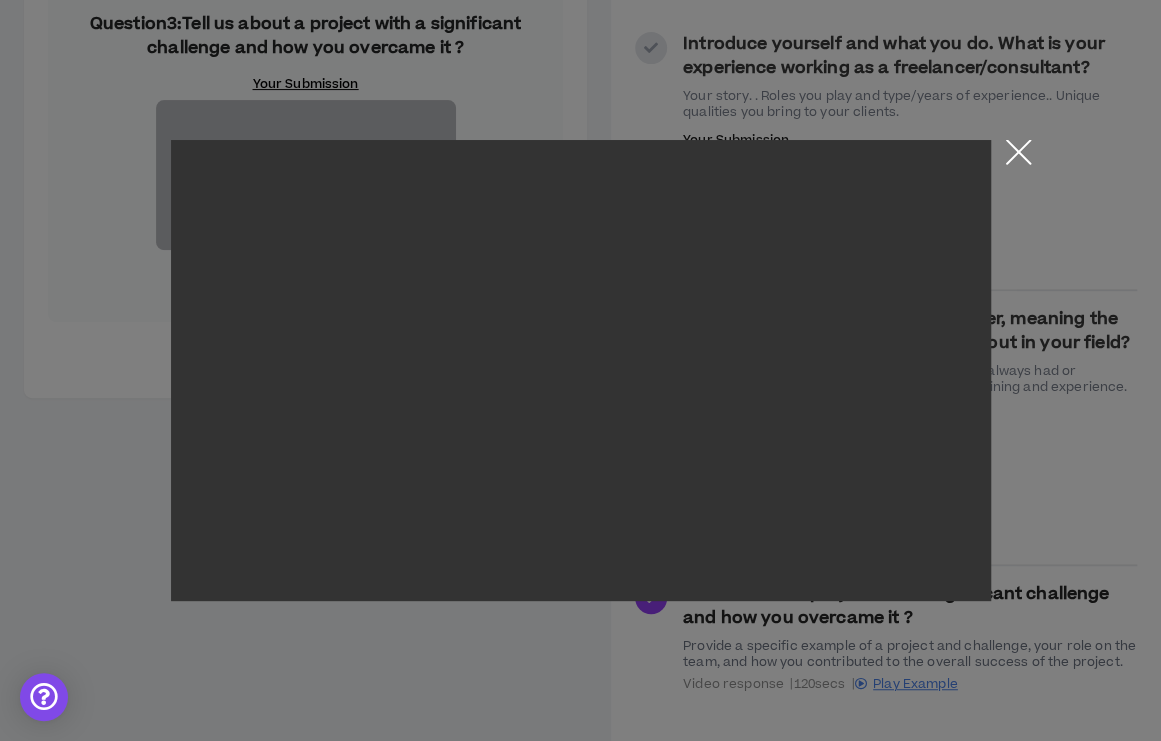 click at bounding box center [1018, 157] 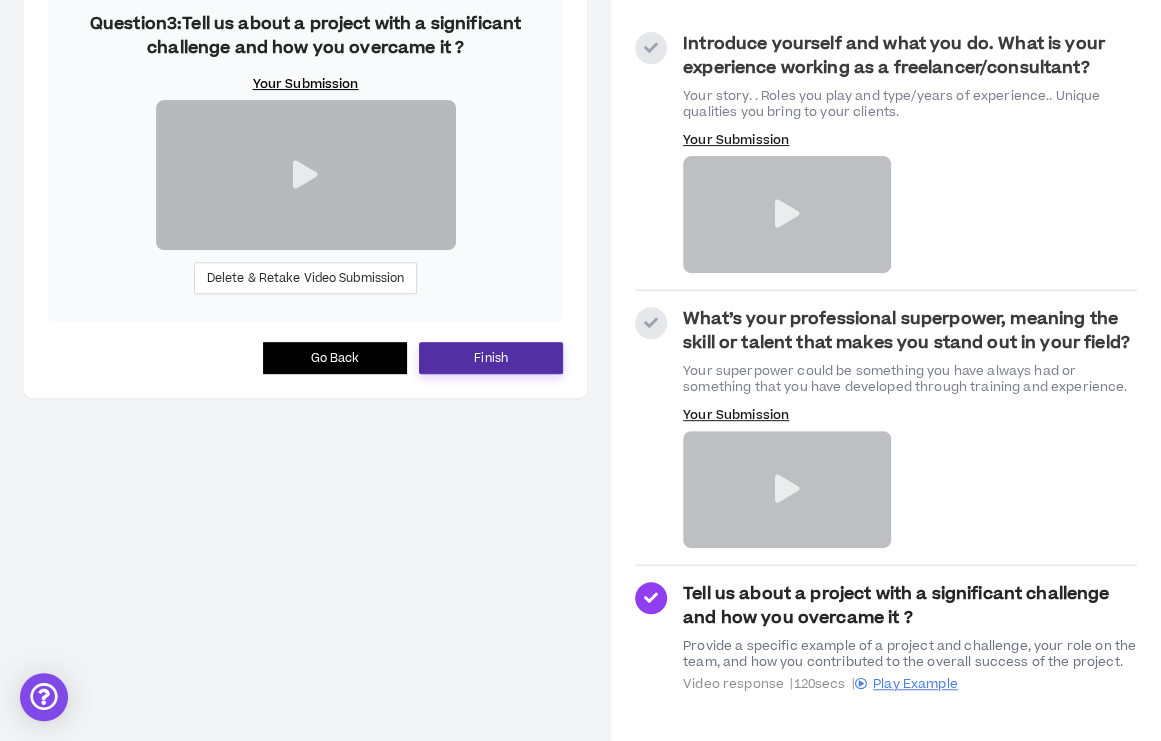 click on "Finish" at bounding box center (491, 358) 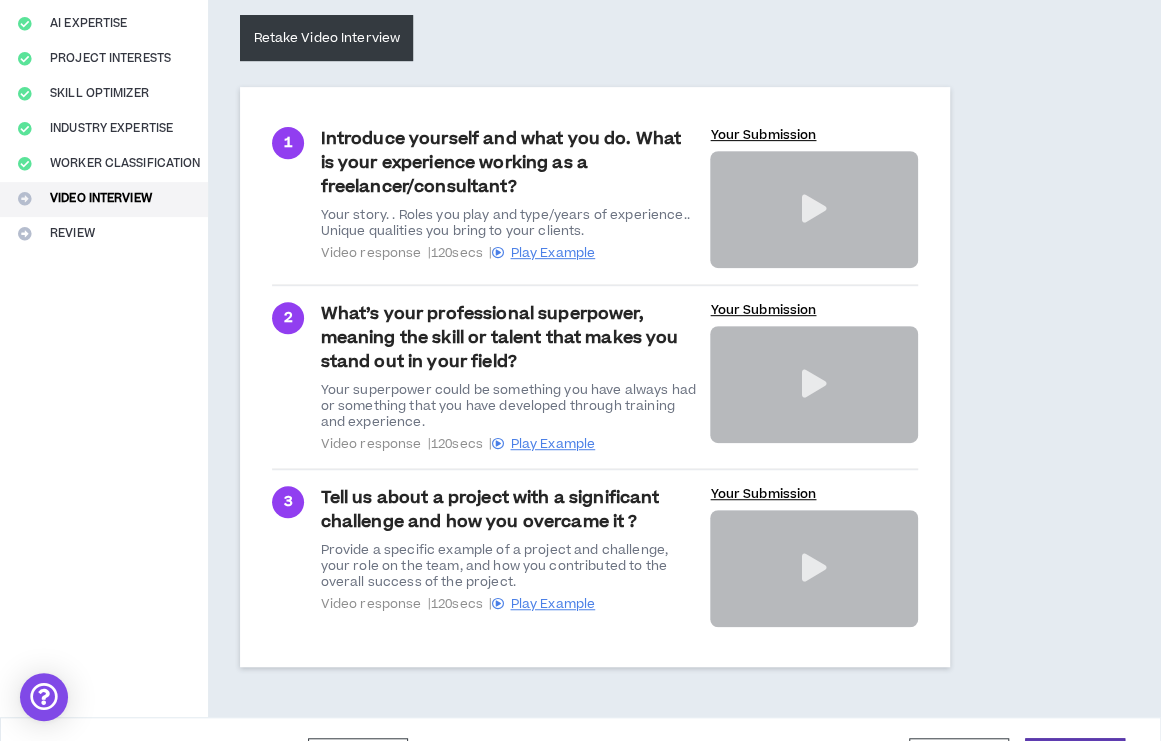 scroll, scrollTop: 357, scrollLeft: 0, axis: vertical 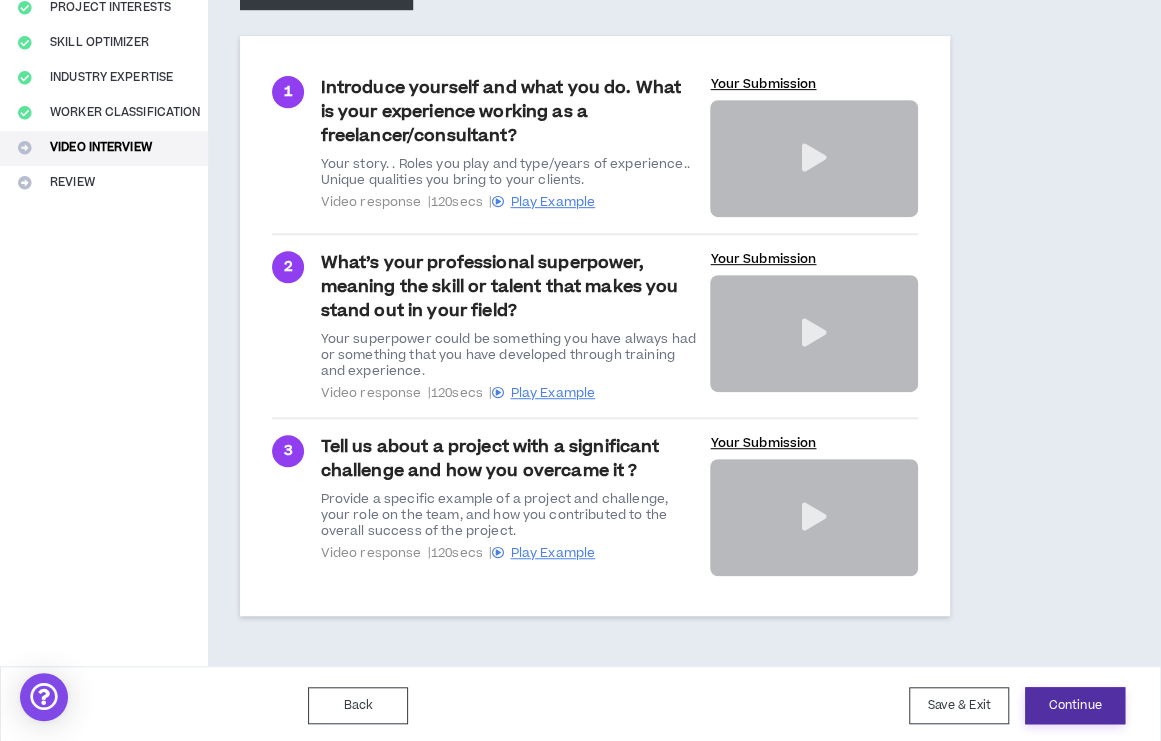 click on "Continue" at bounding box center (1075, 705) 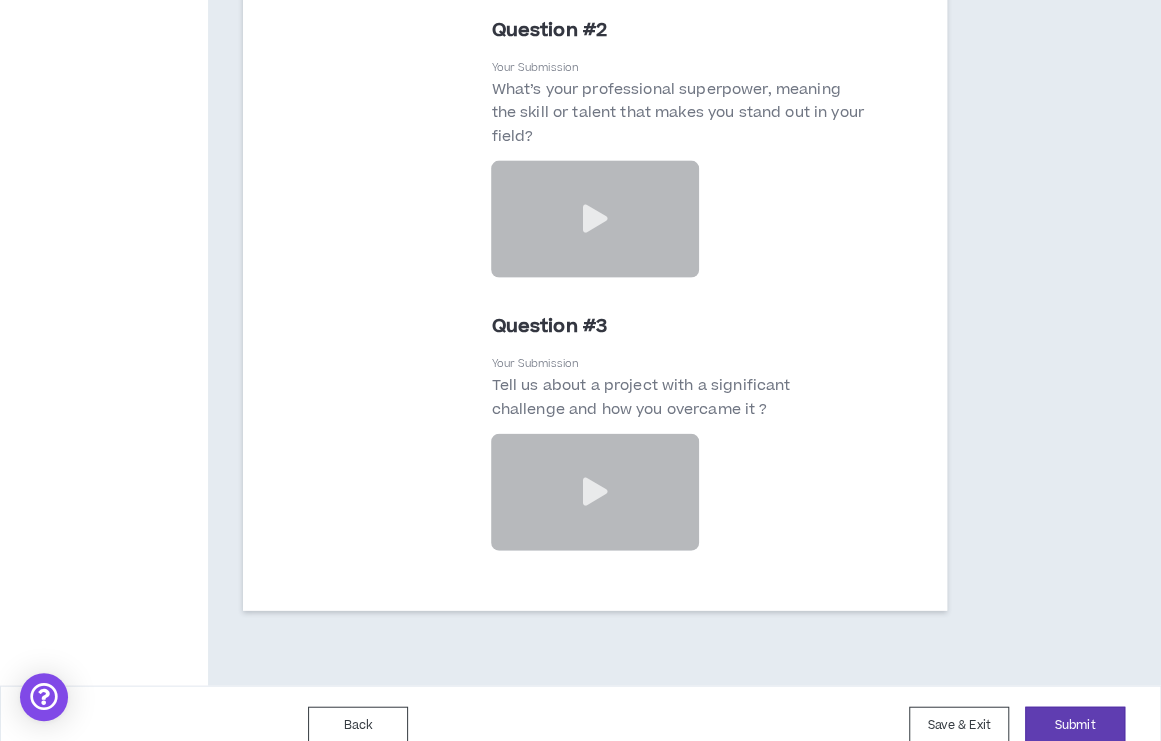 scroll, scrollTop: 5414, scrollLeft: 0, axis: vertical 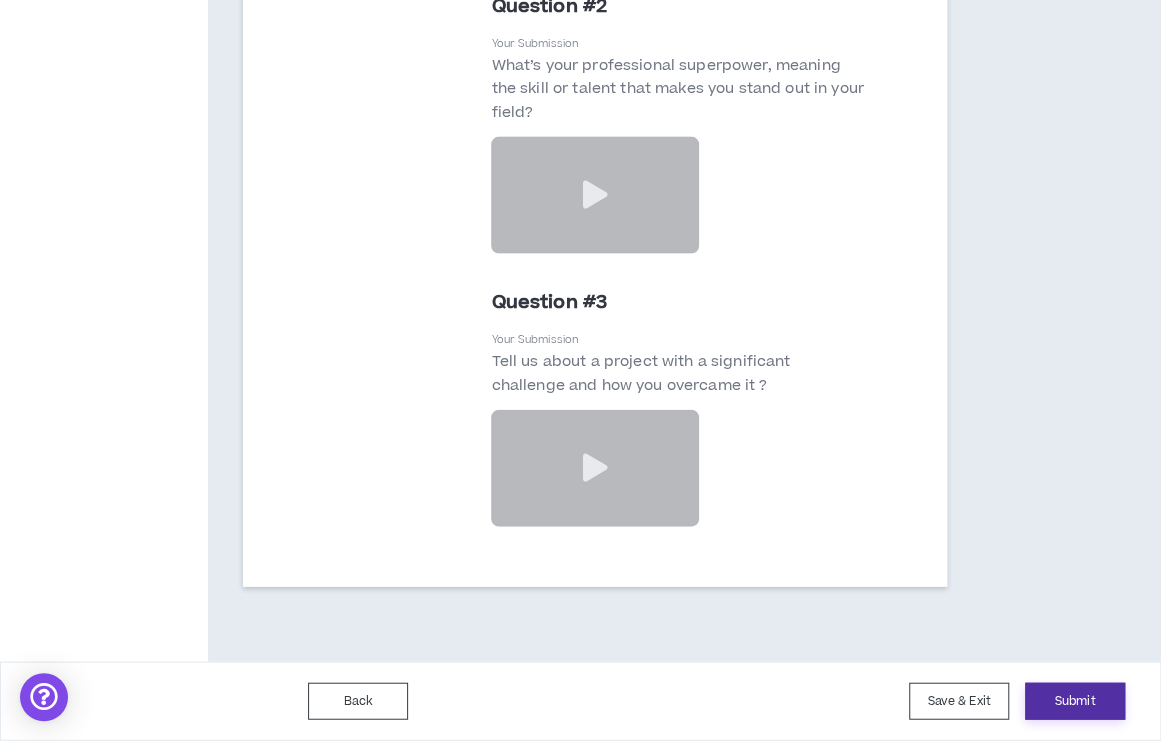click on "Submit" at bounding box center [1075, 701] 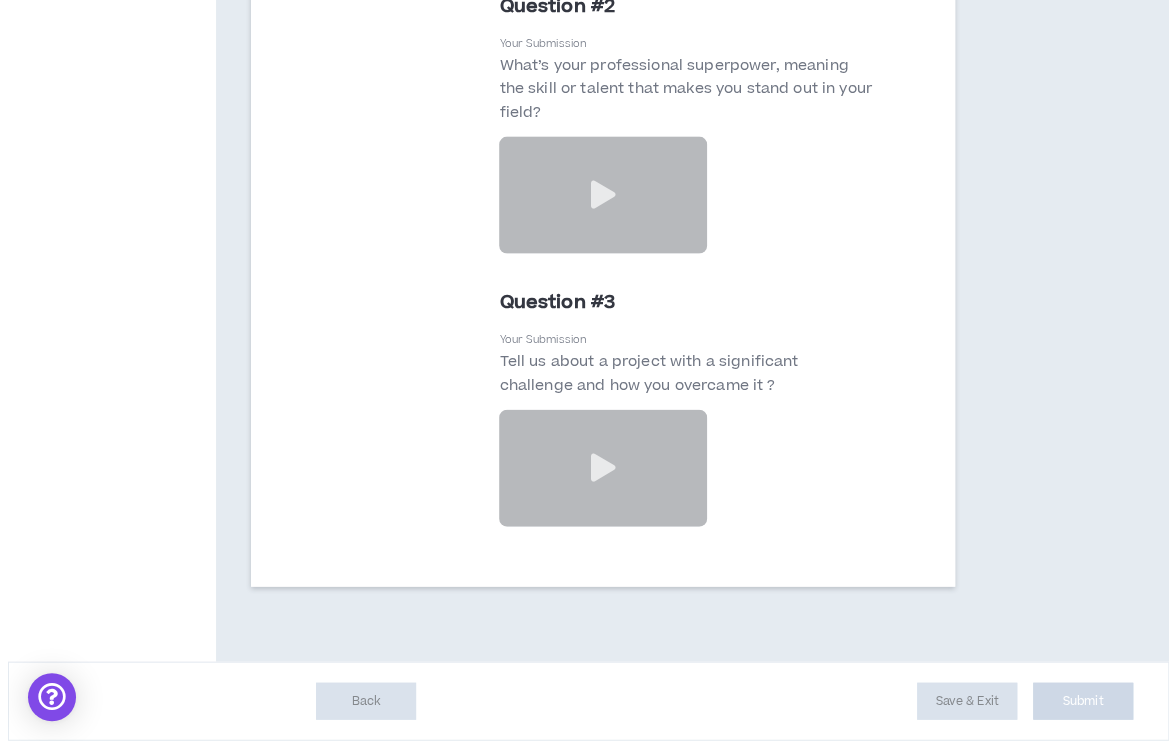 scroll, scrollTop: 0, scrollLeft: 0, axis: both 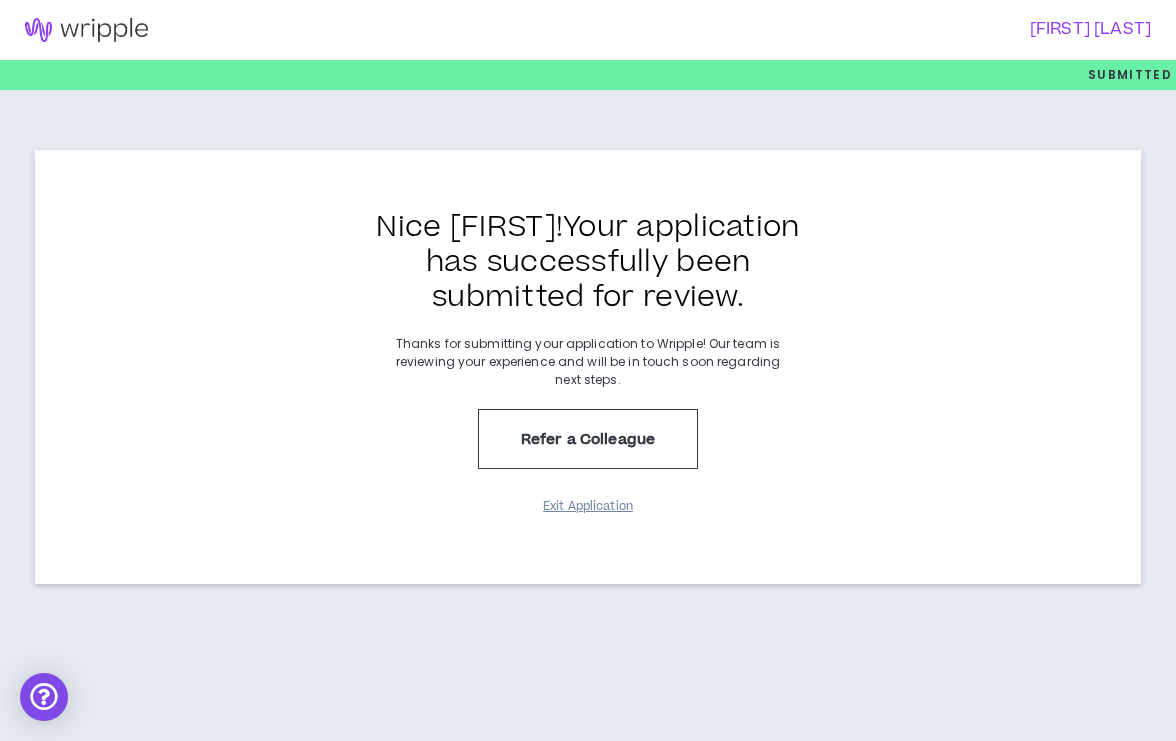 click on "Exit Application" at bounding box center (588, 506) 